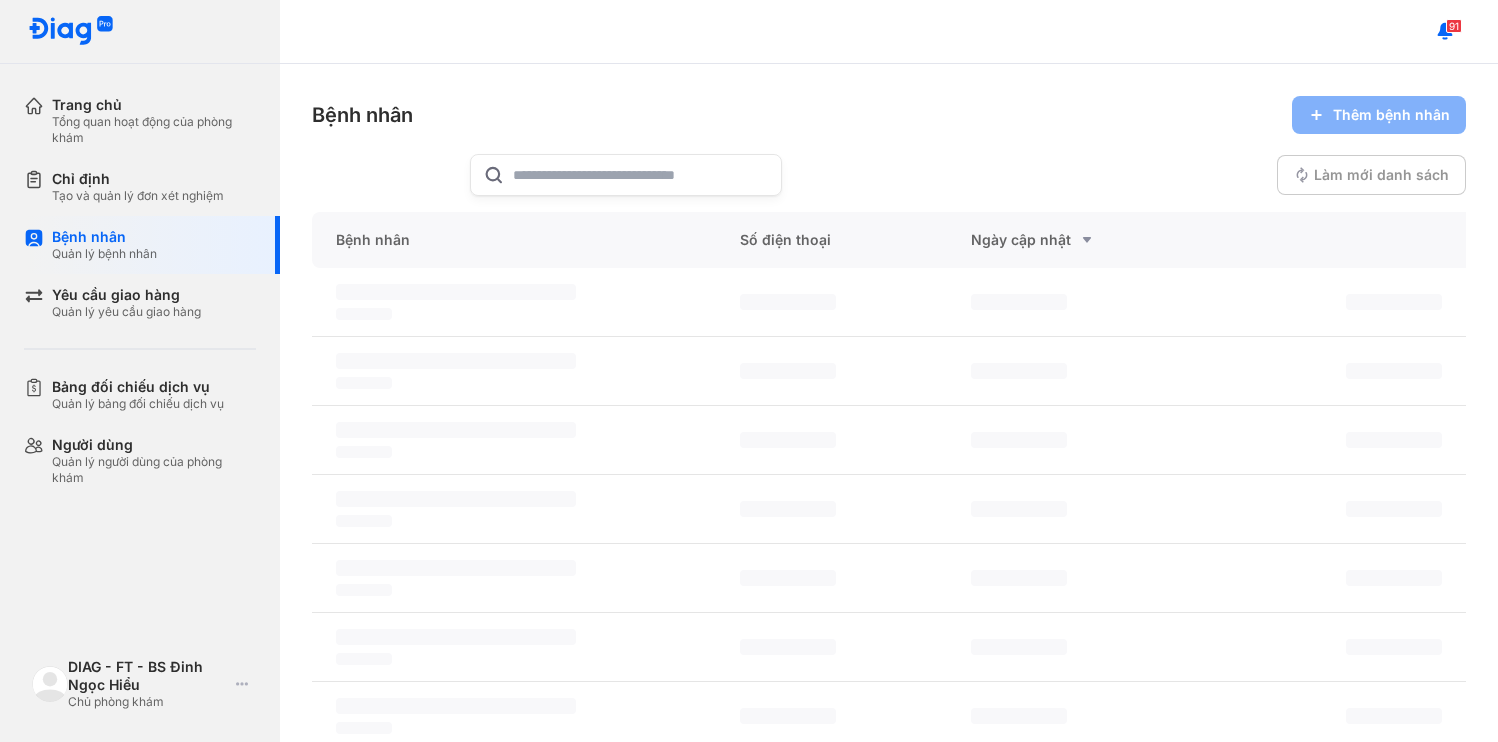 scroll, scrollTop: 0, scrollLeft: 0, axis: both 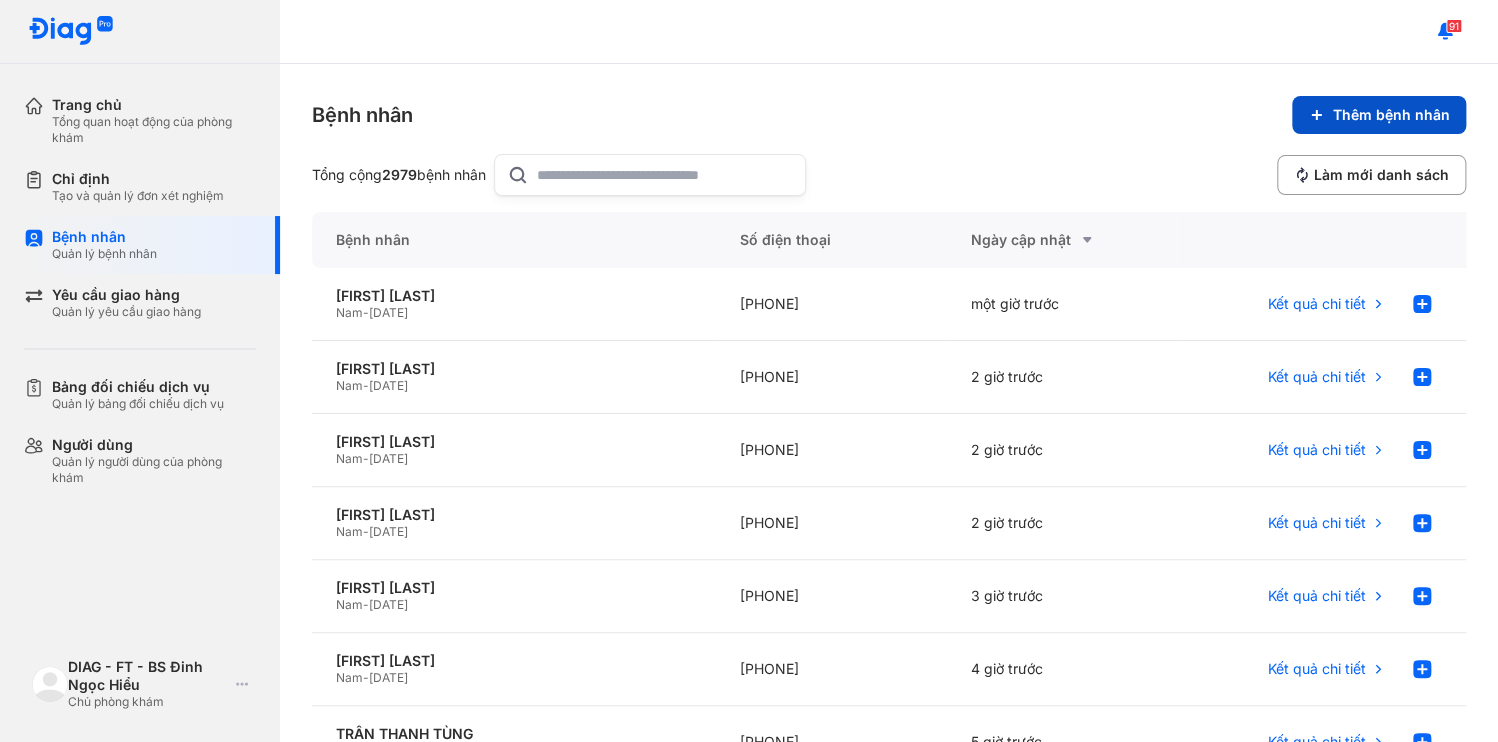 click on "Thêm bệnh nhân" 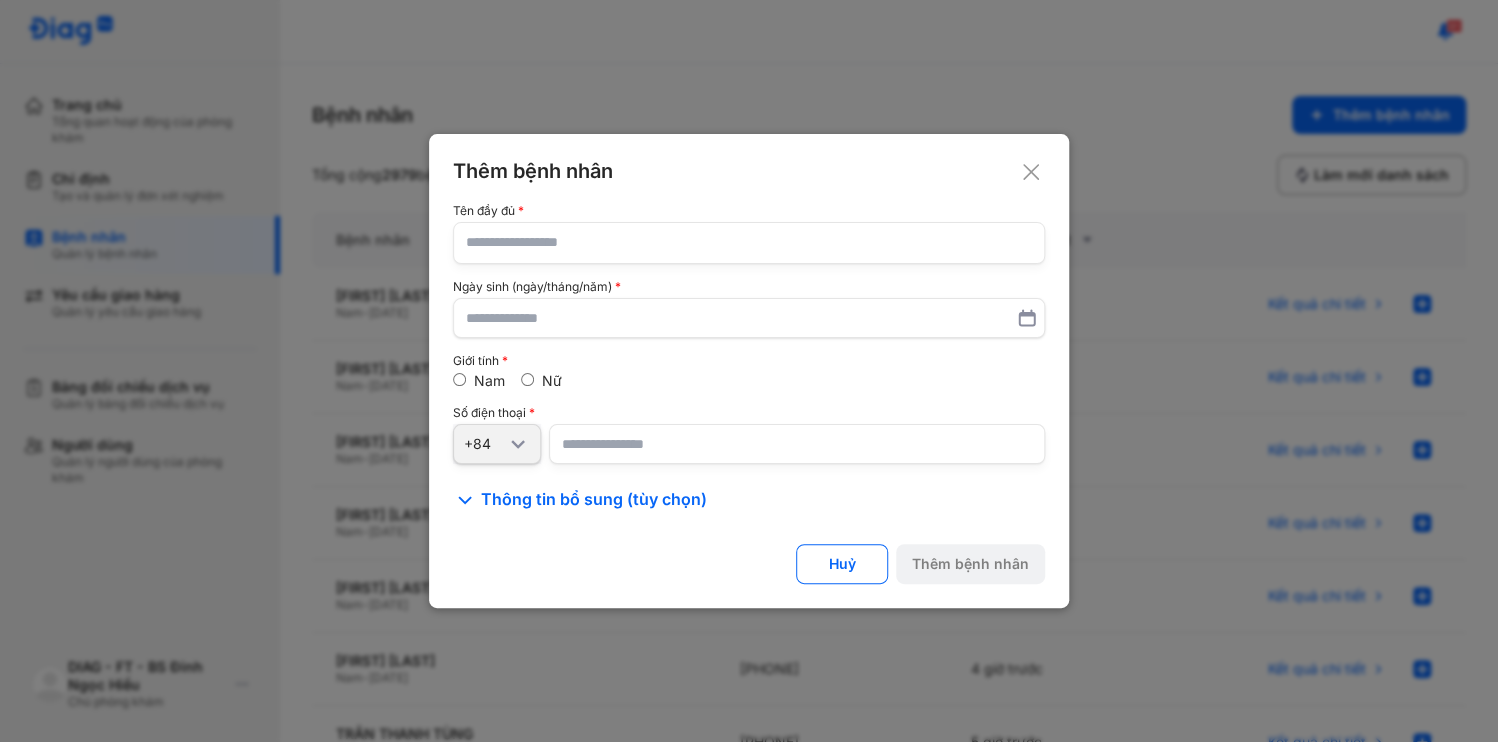 click 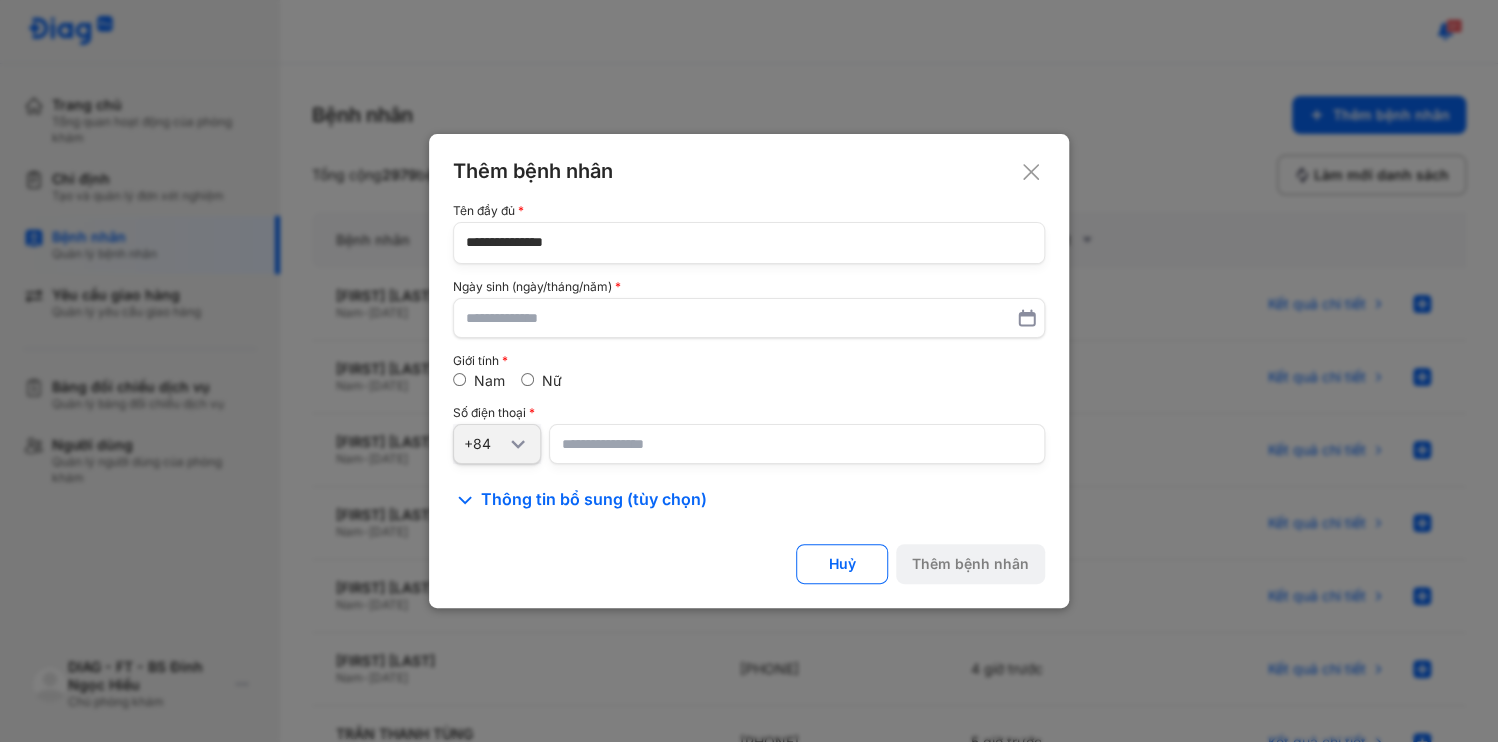 type on "**********" 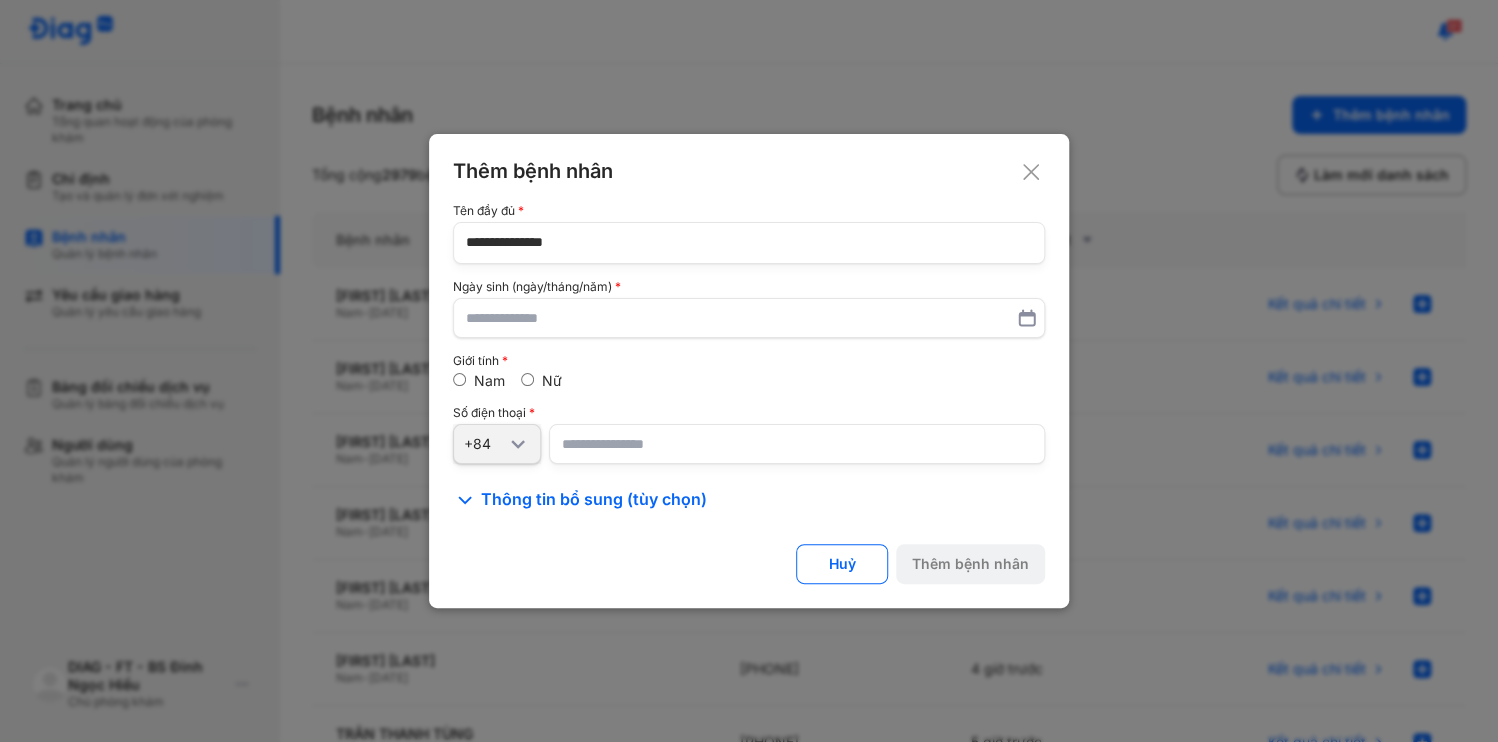 click at bounding box center [797, 444] 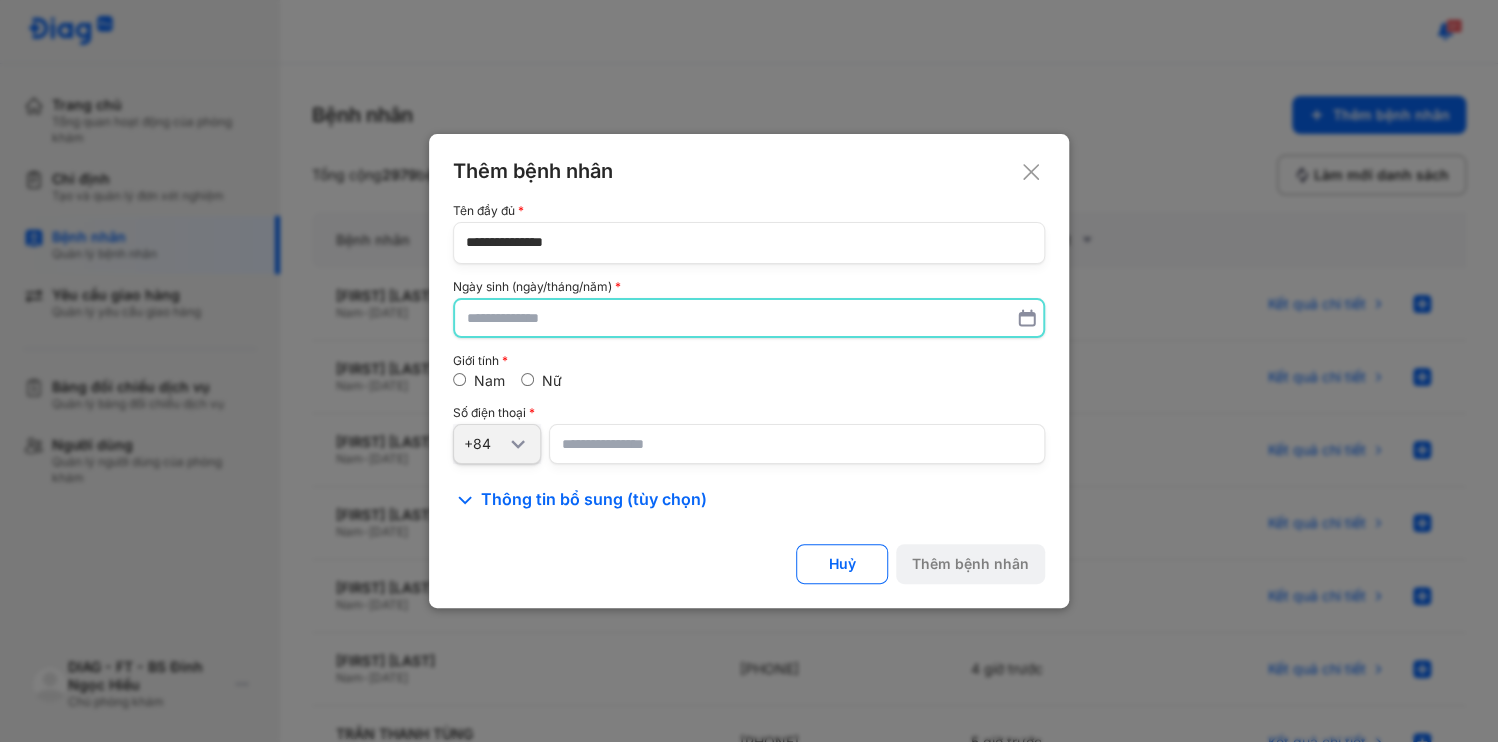 click at bounding box center (749, 318) 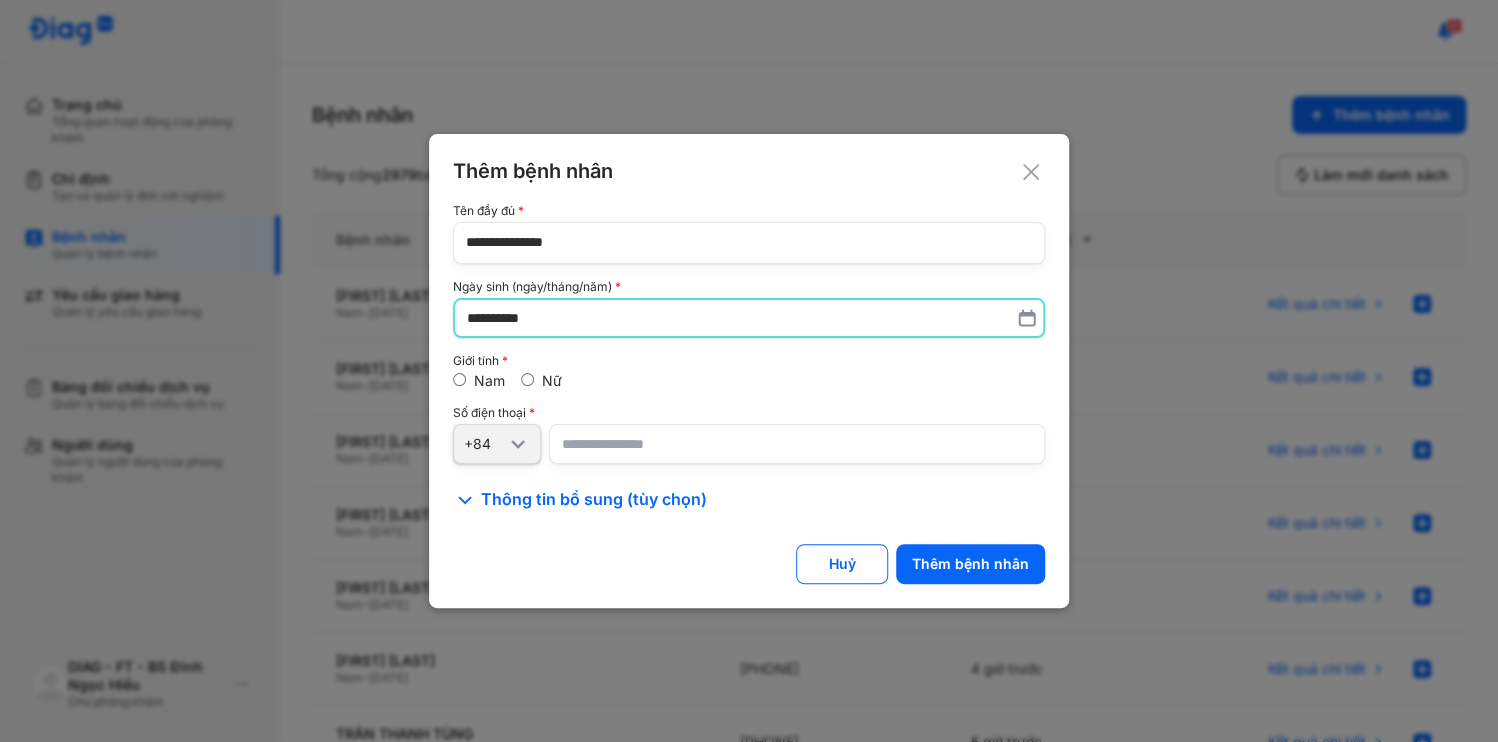 type on "**********" 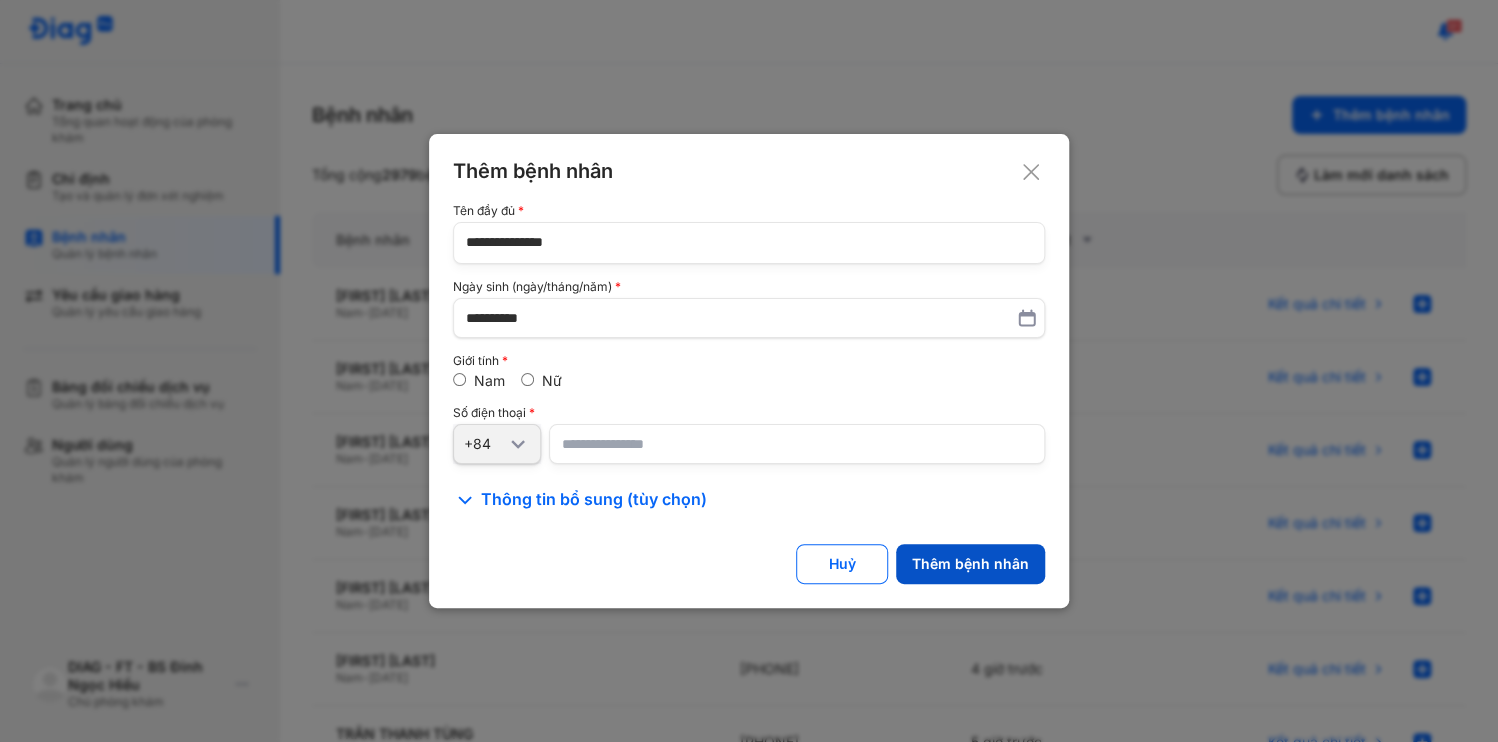 click on "Thêm bệnh nhân" at bounding box center (970, 564) 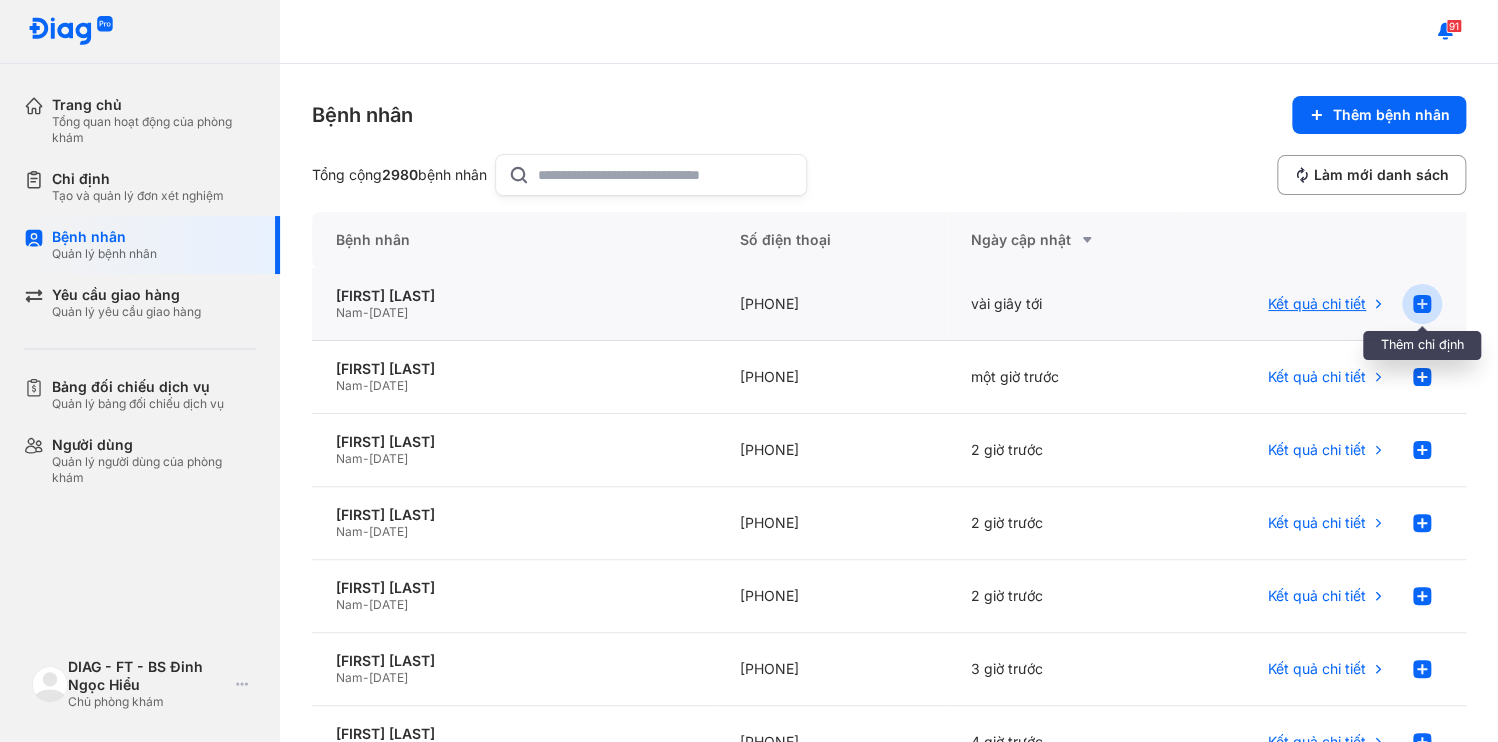 click 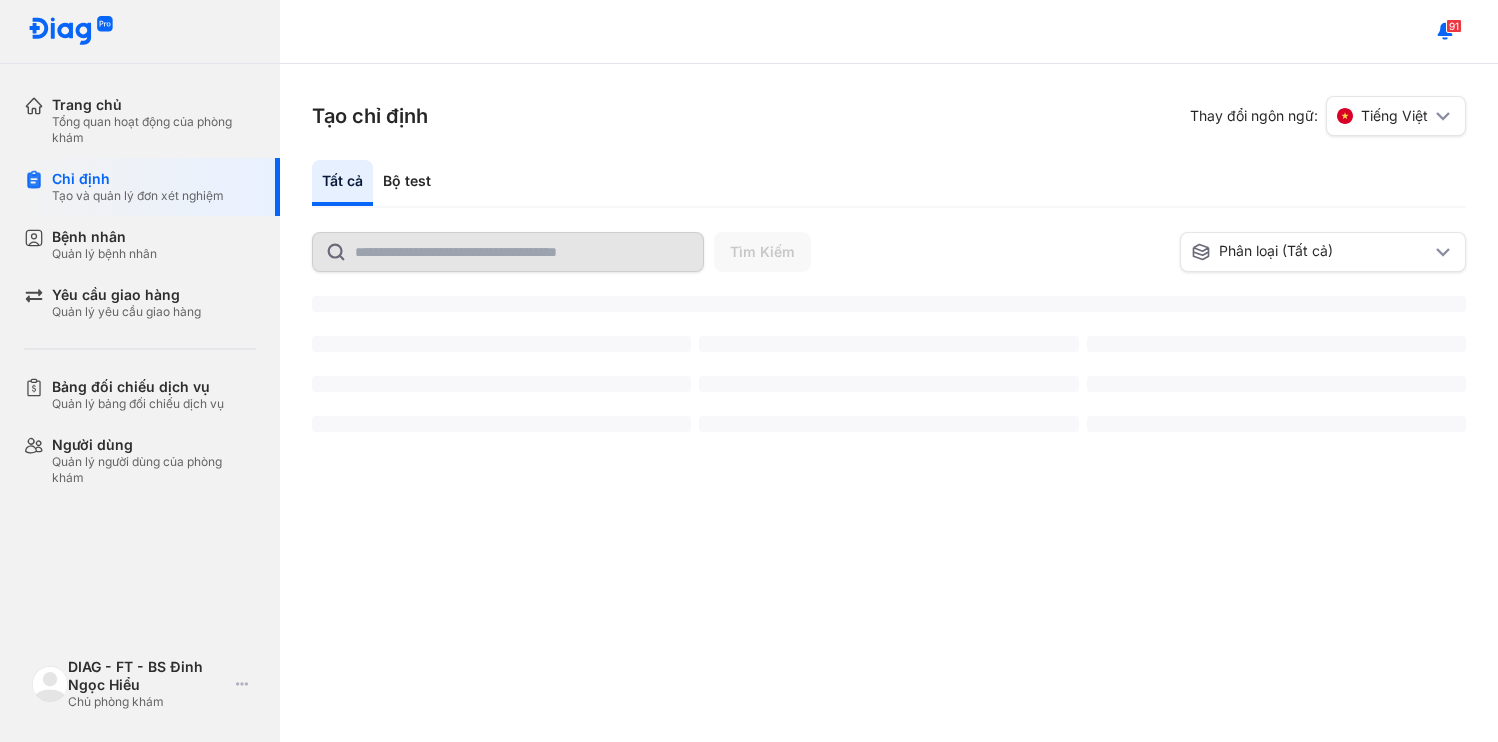 scroll, scrollTop: 0, scrollLeft: 0, axis: both 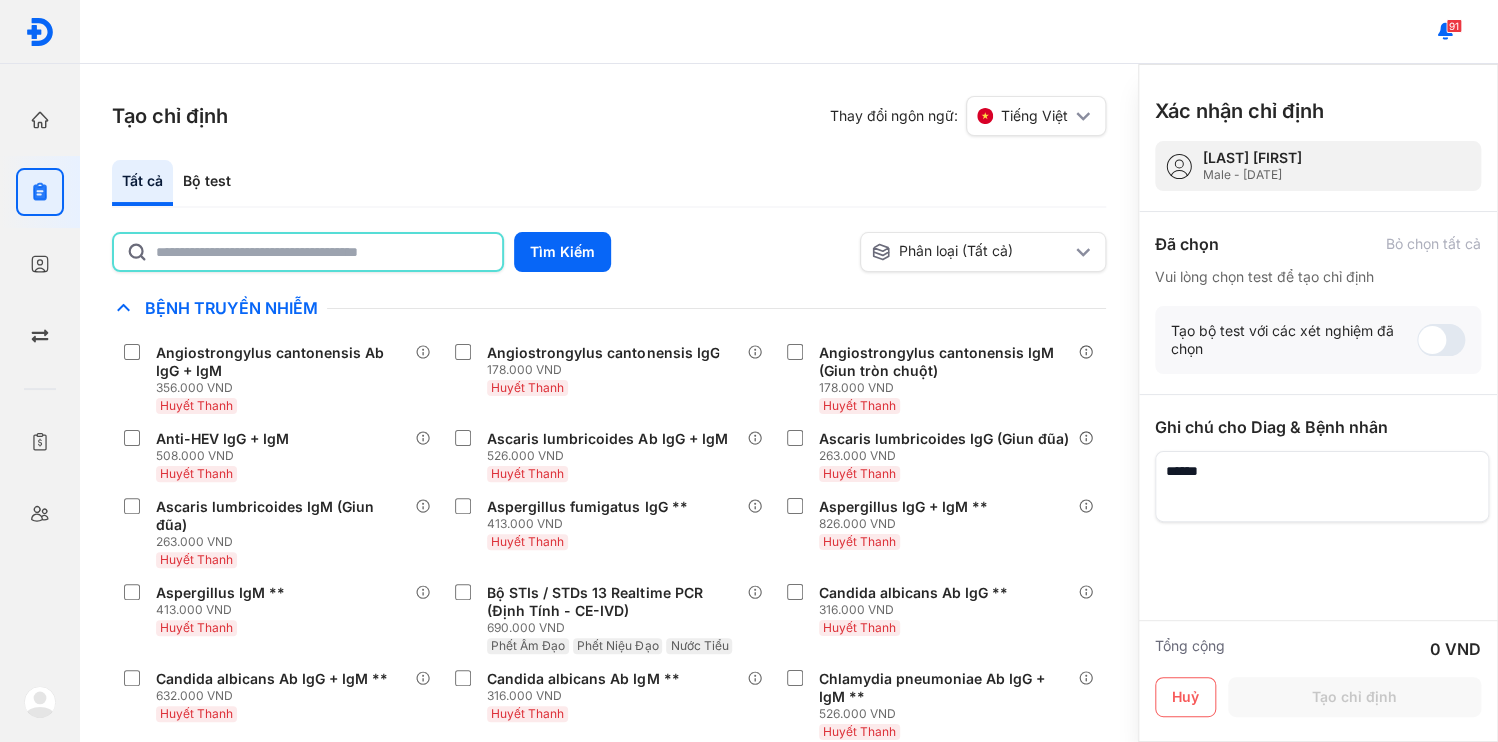 click 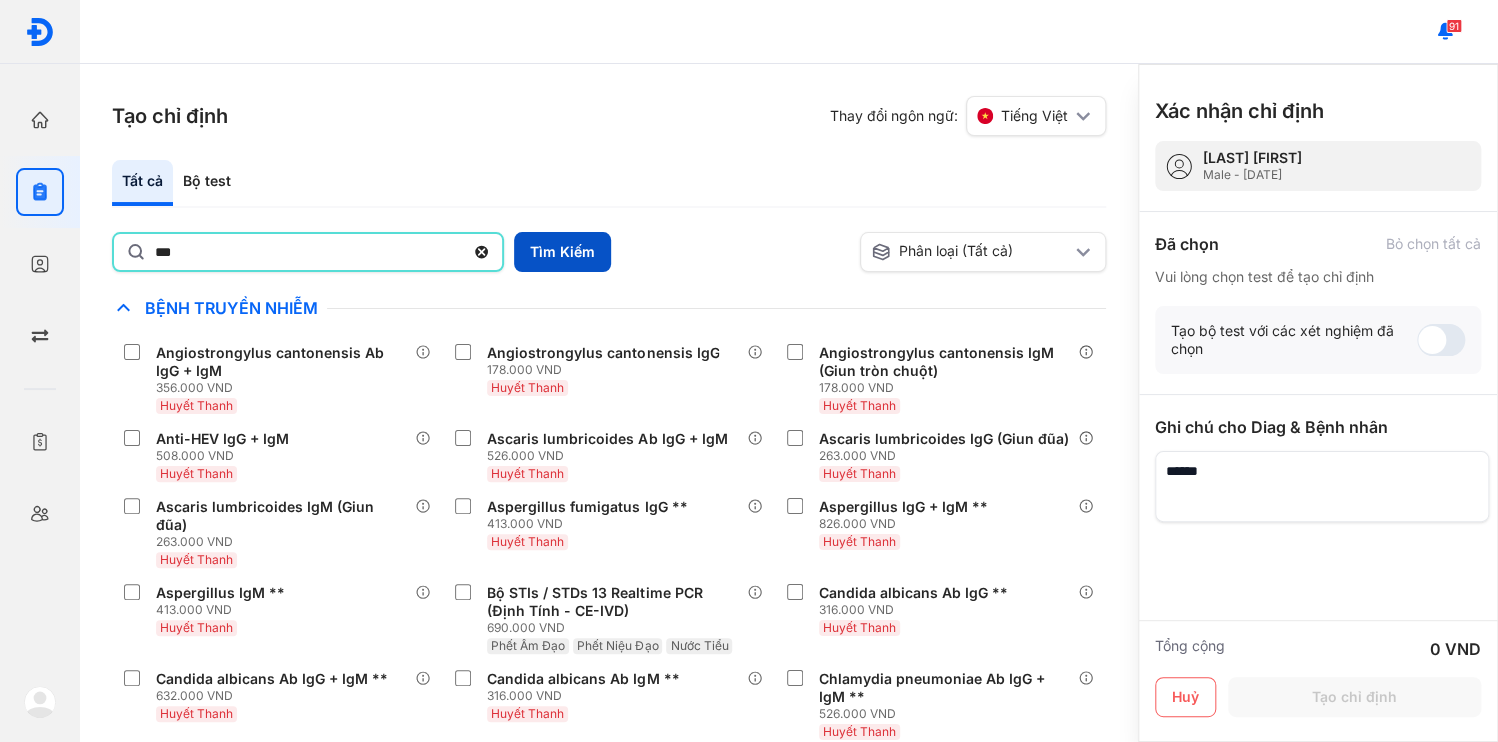 type on "***" 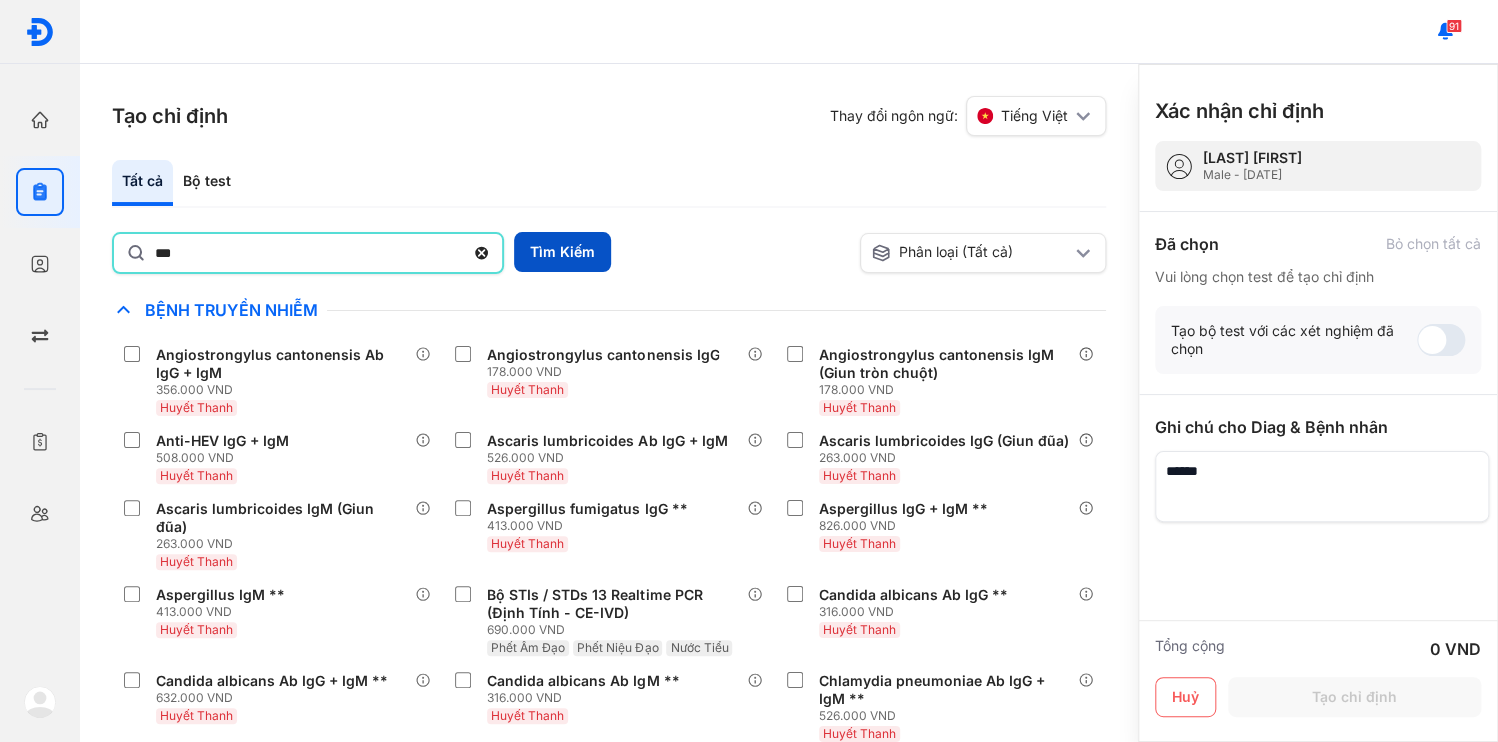 click on "Tìm Kiếm" at bounding box center (562, 252) 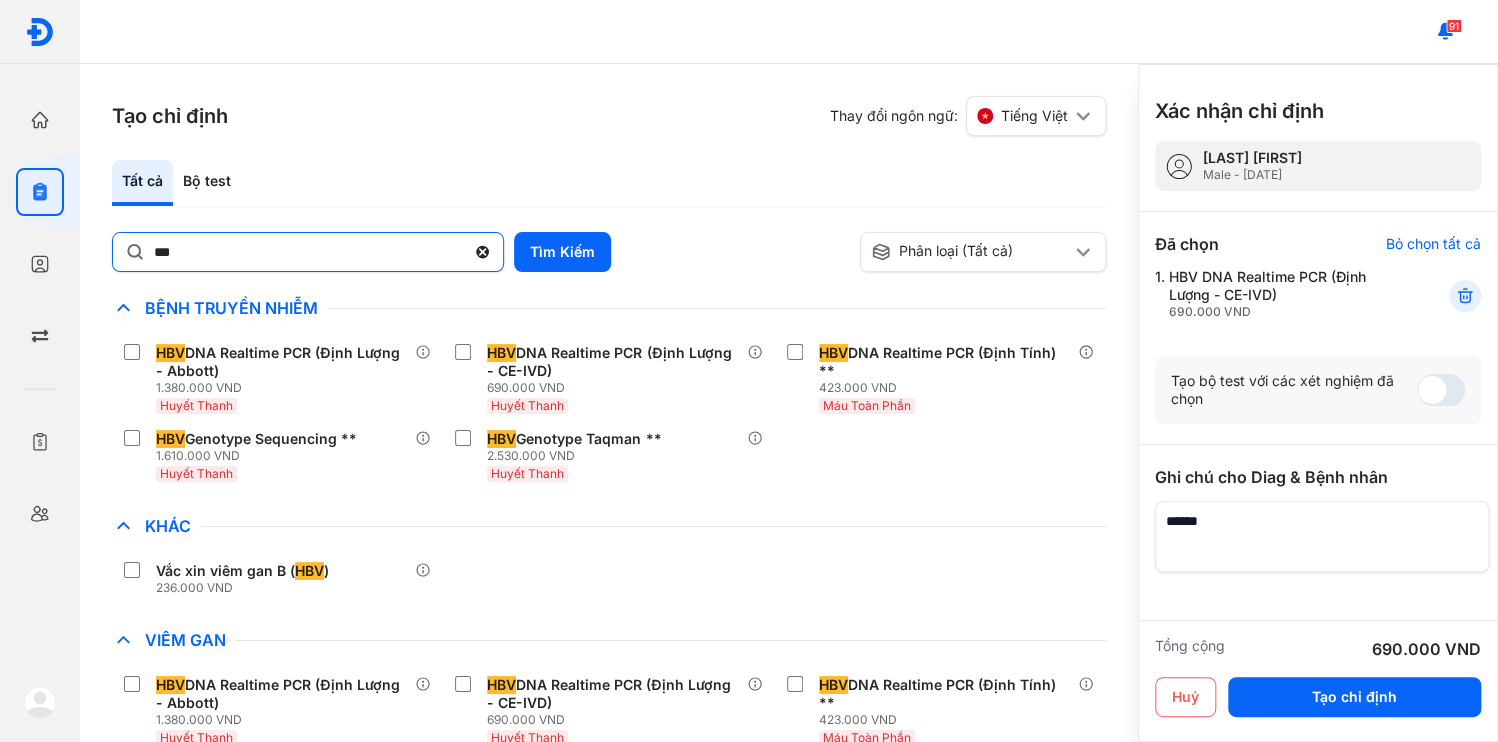 click 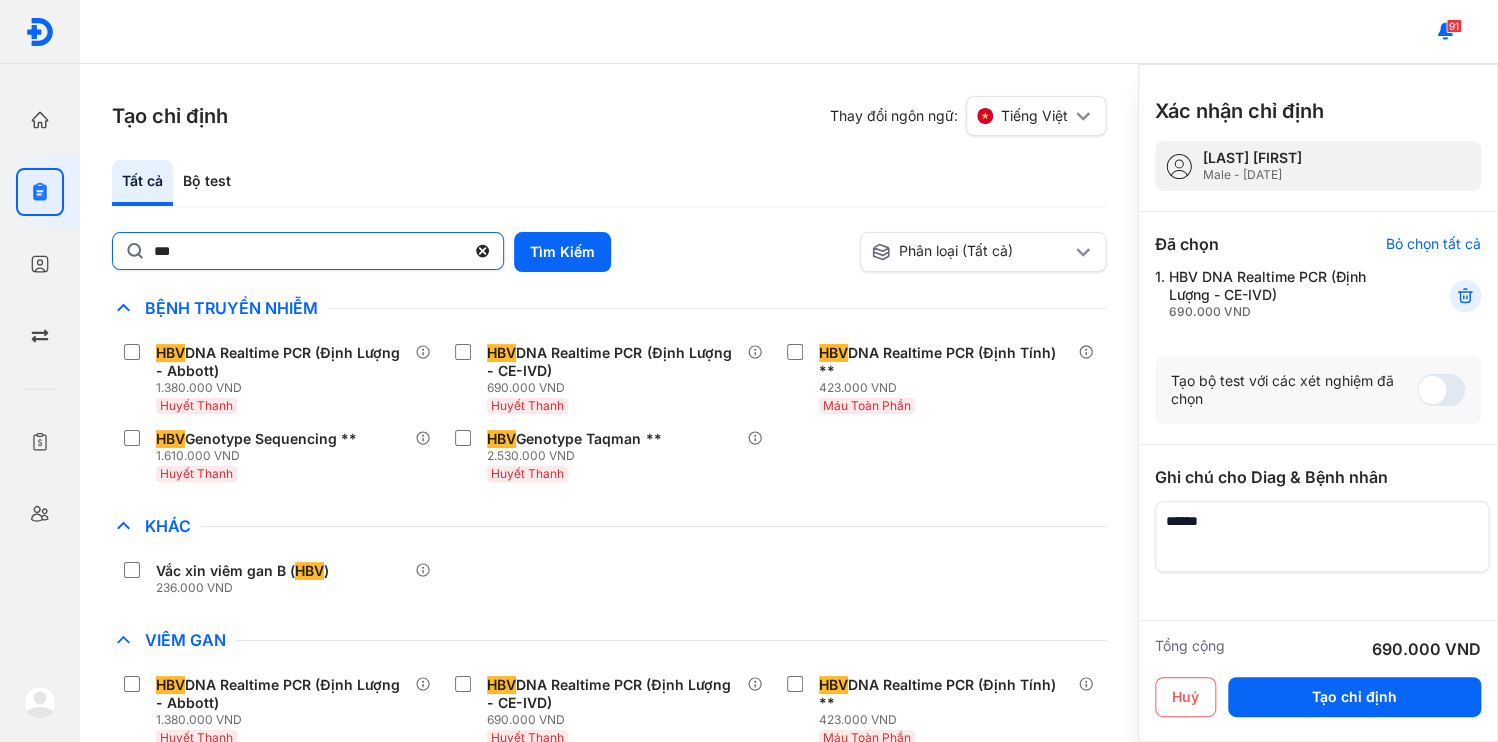 click on "***" 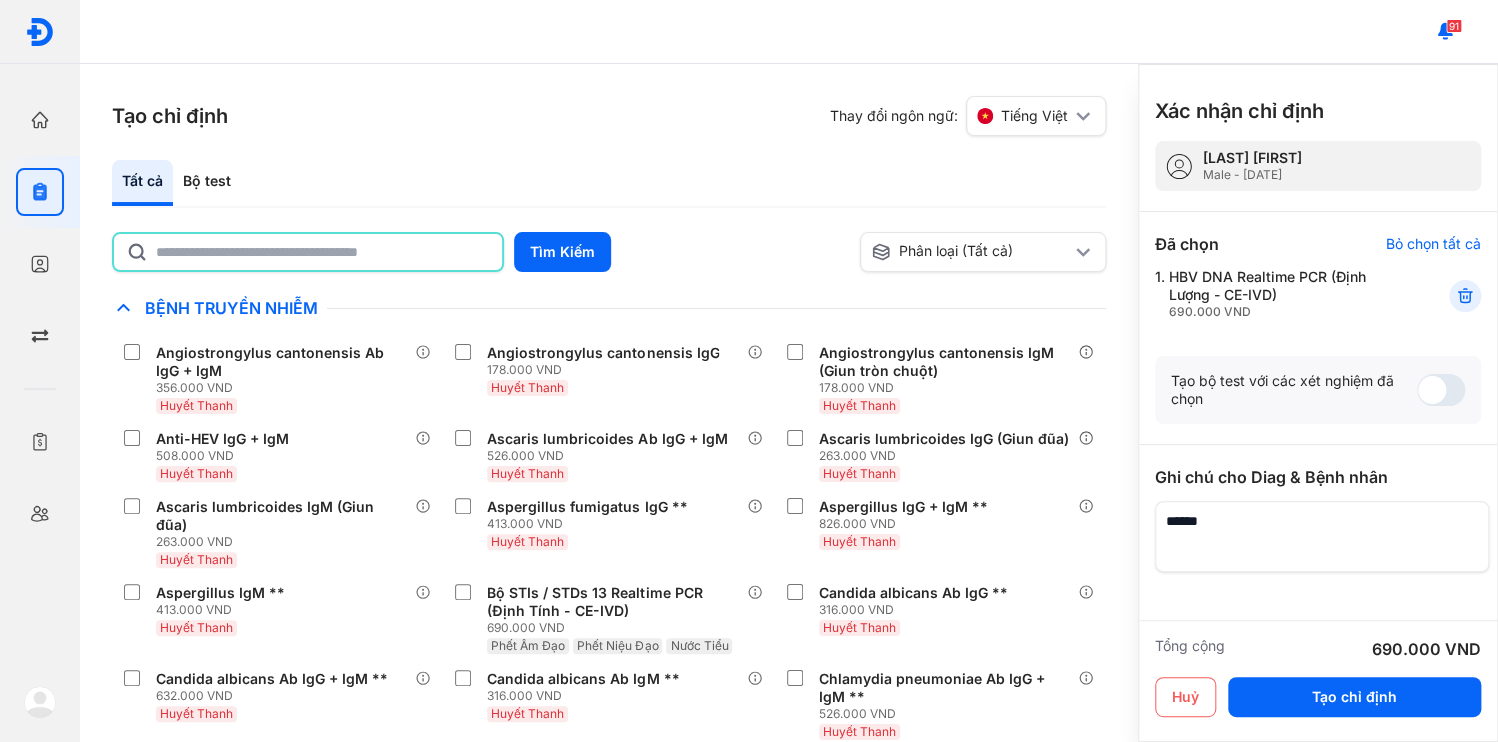 click 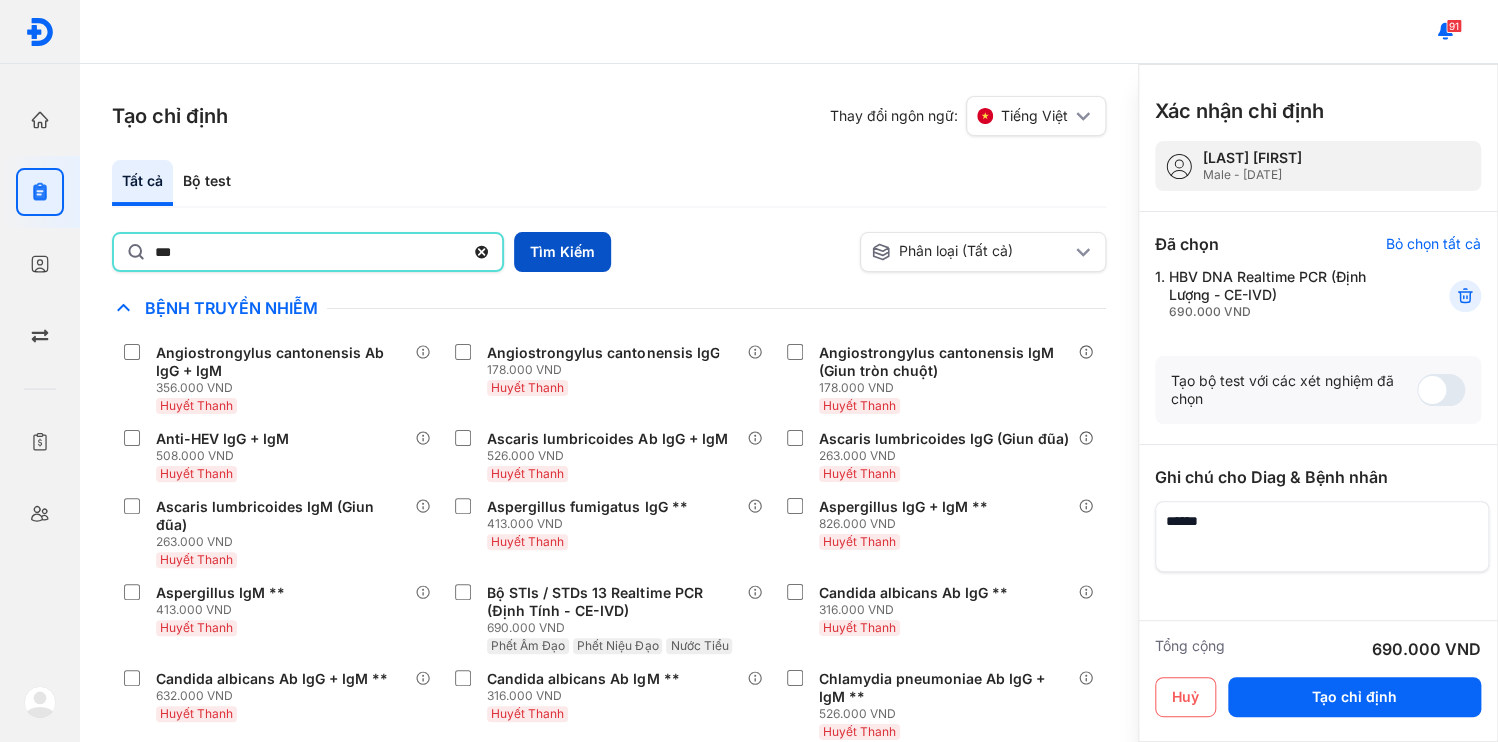 type on "***" 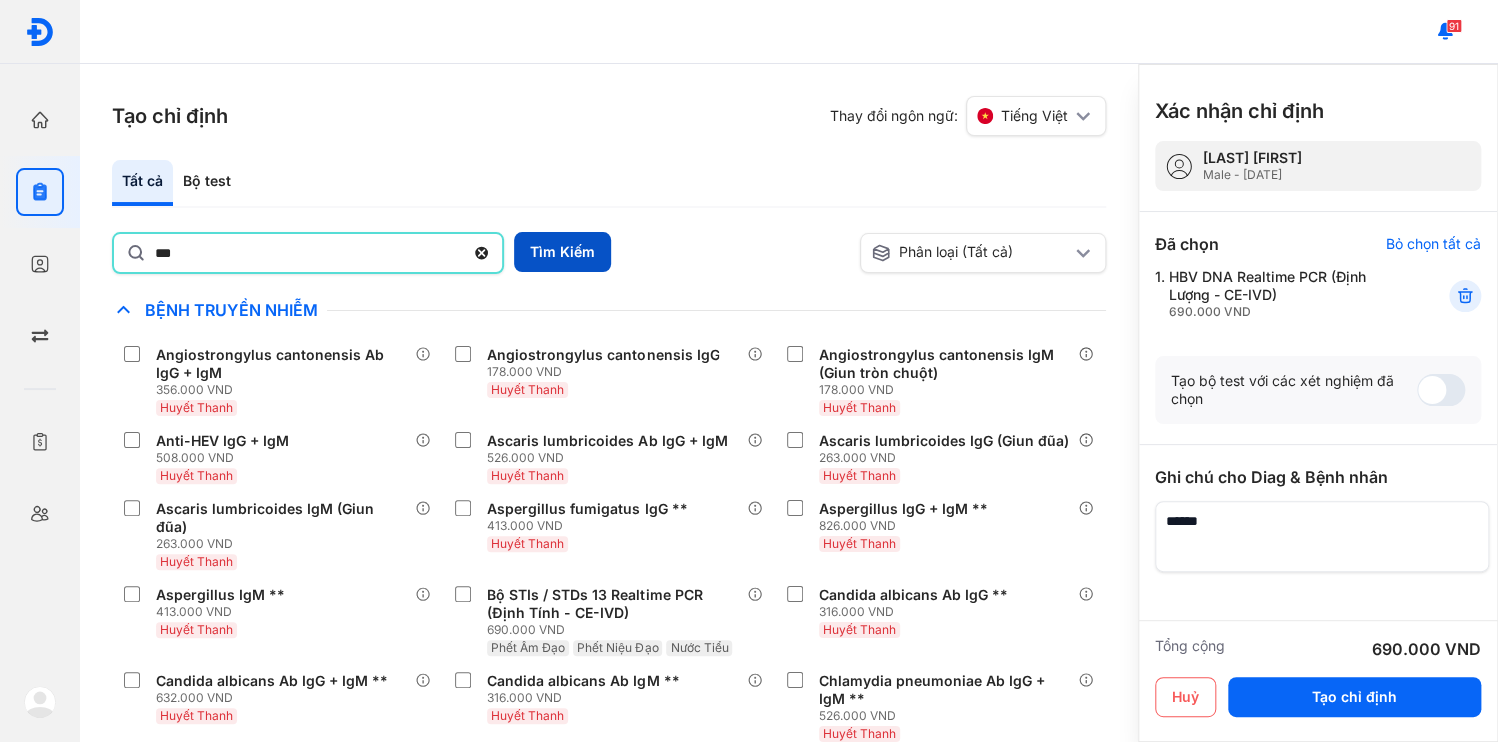 click on "Tìm Kiếm" at bounding box center [562, 252] 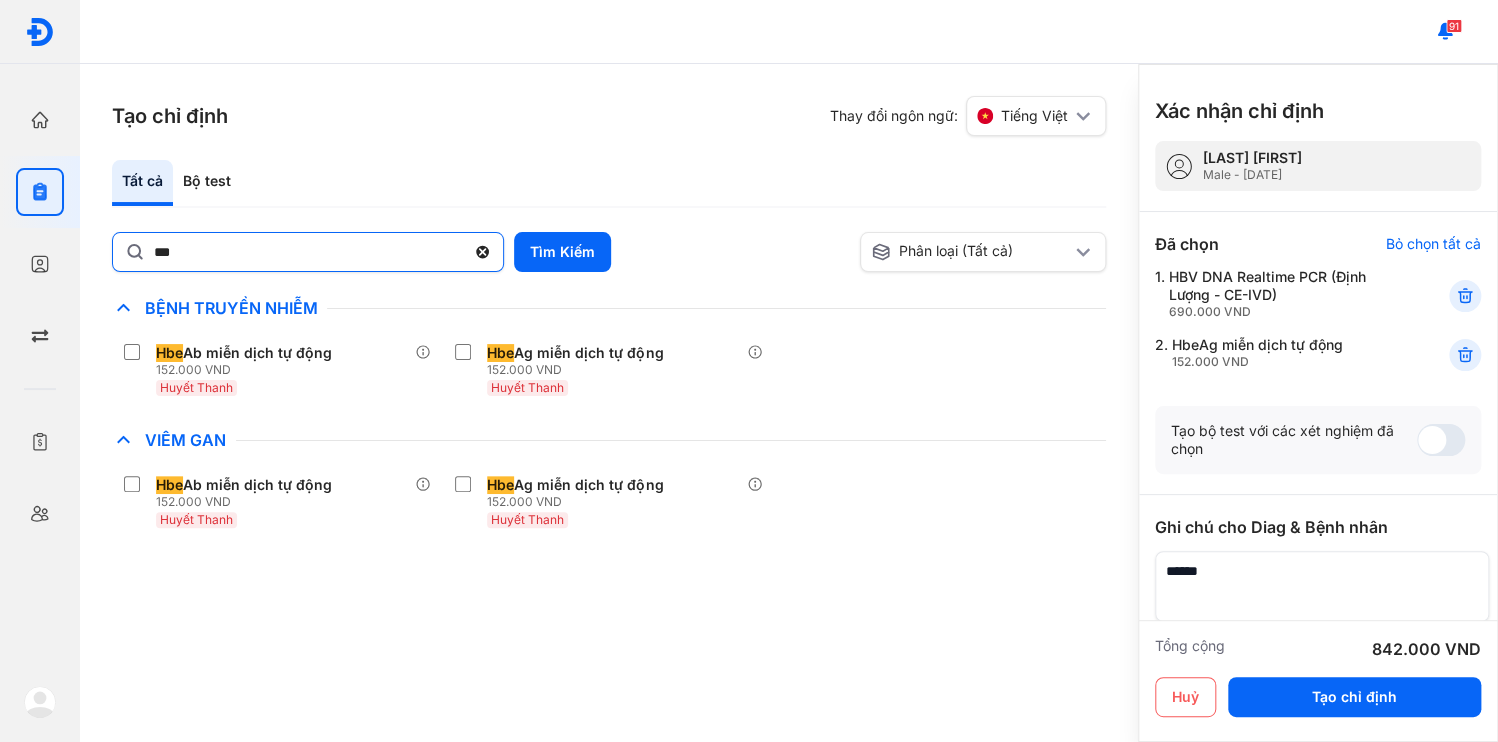 click 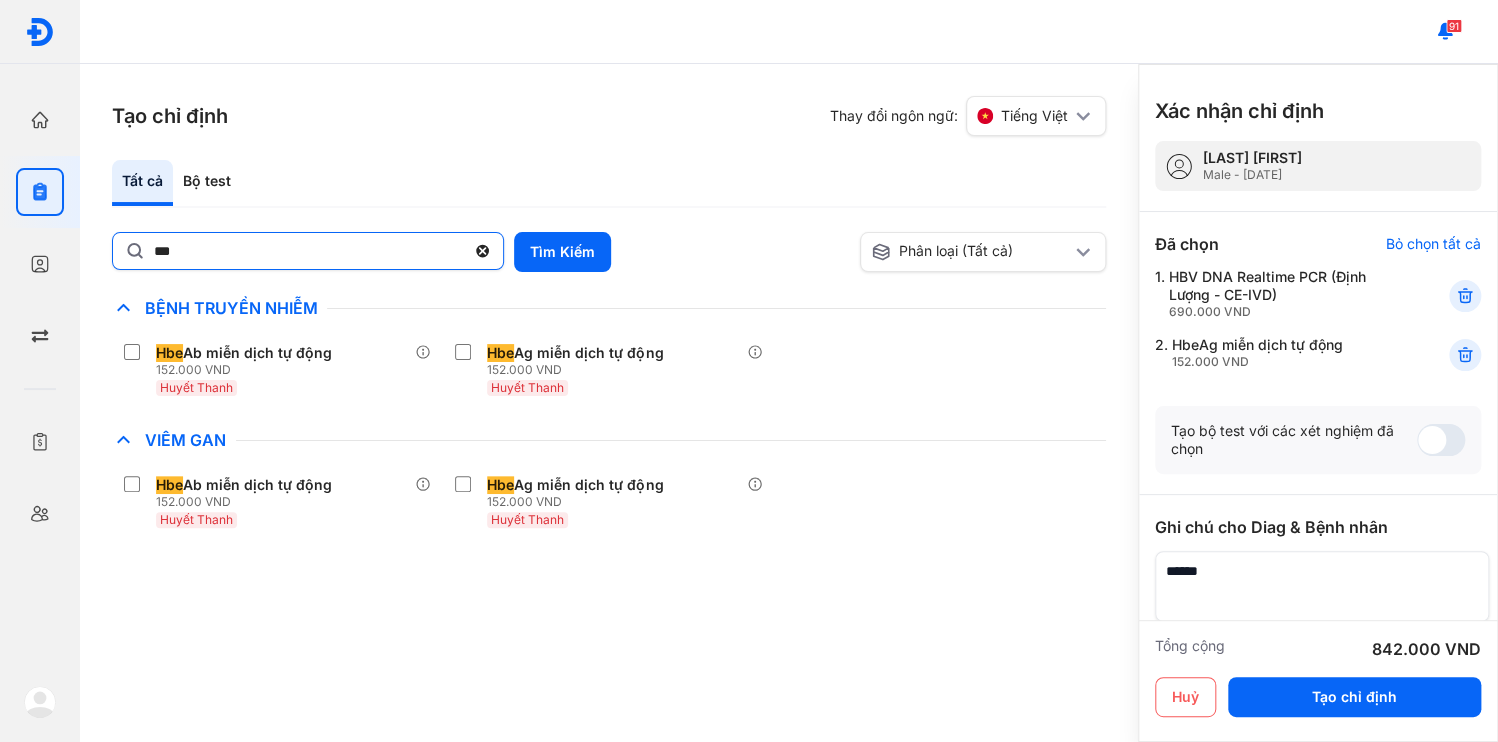 click on "***" 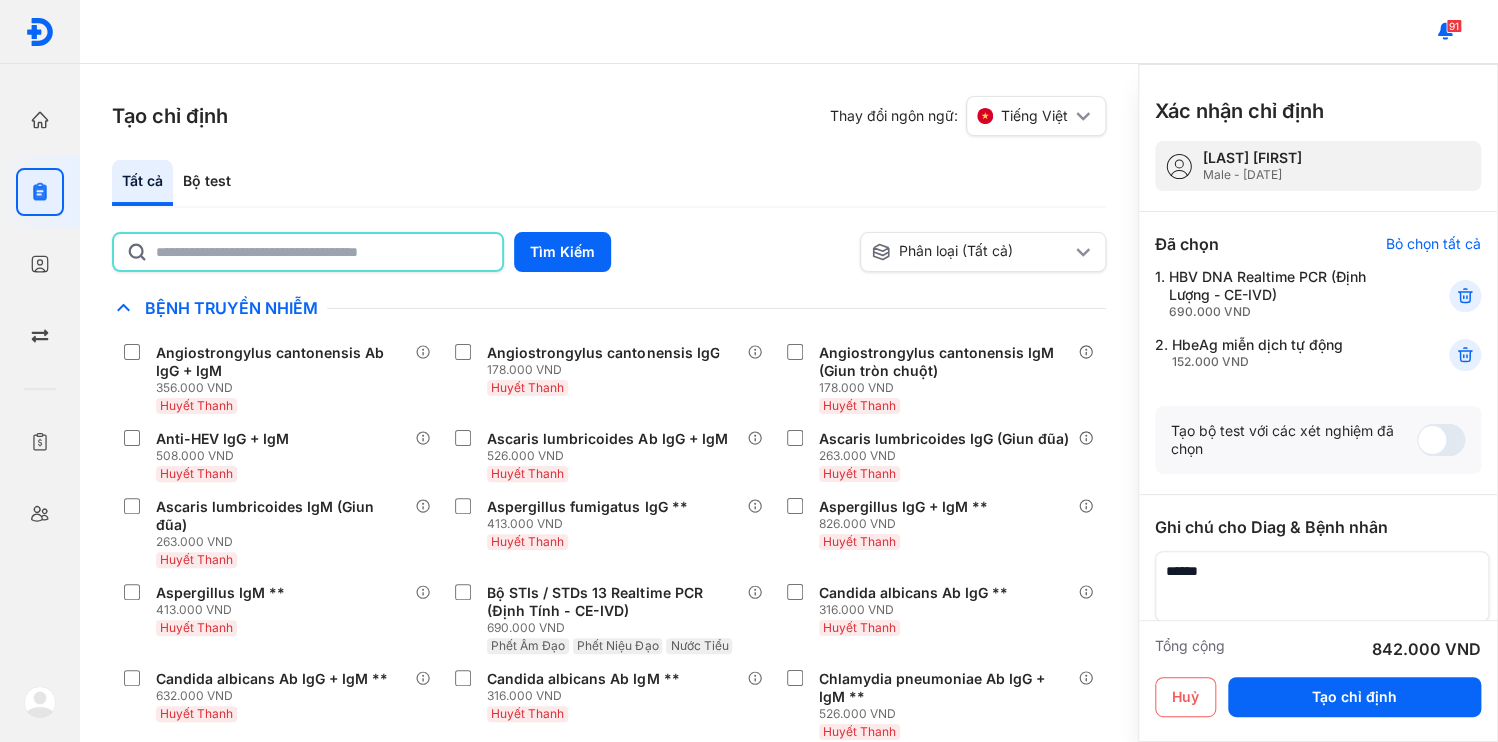 click 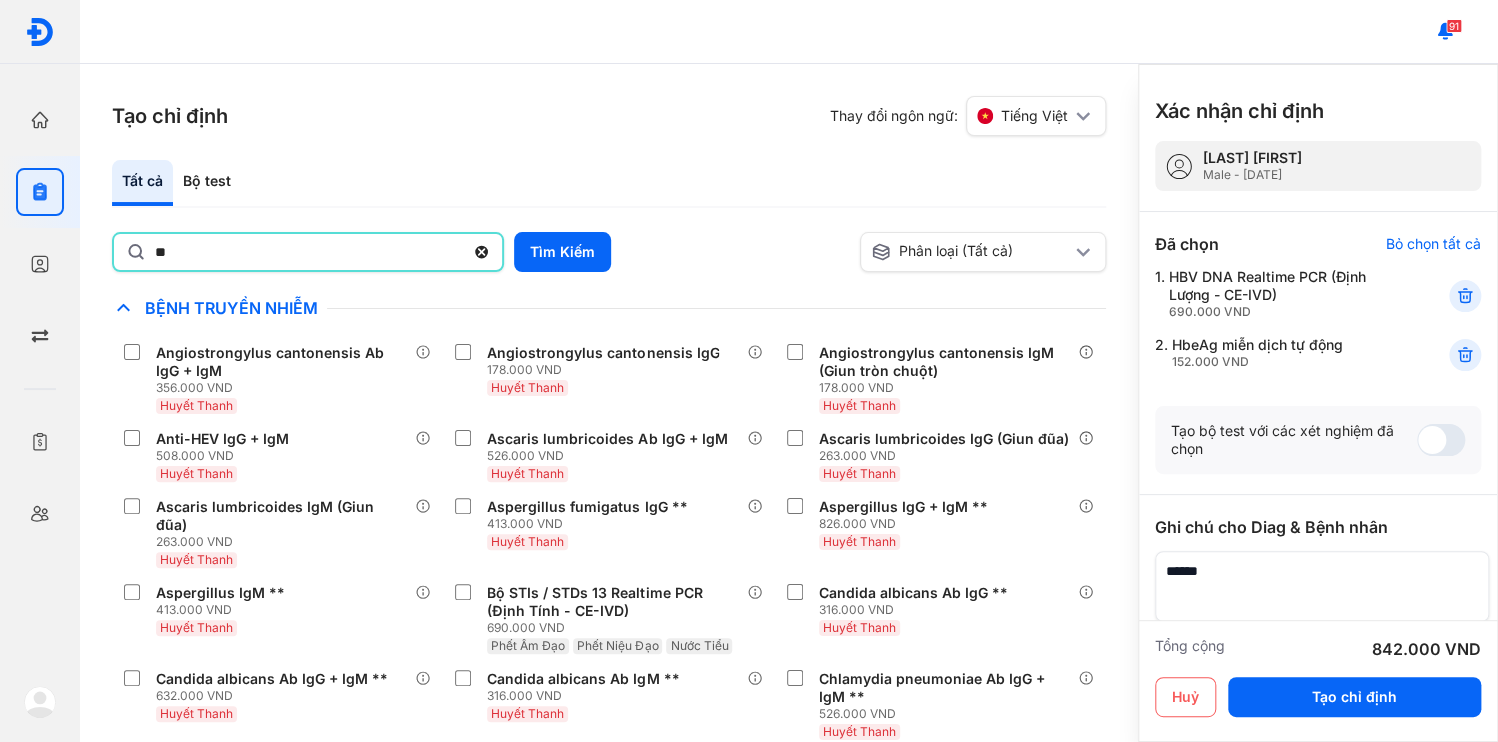 type on "*" 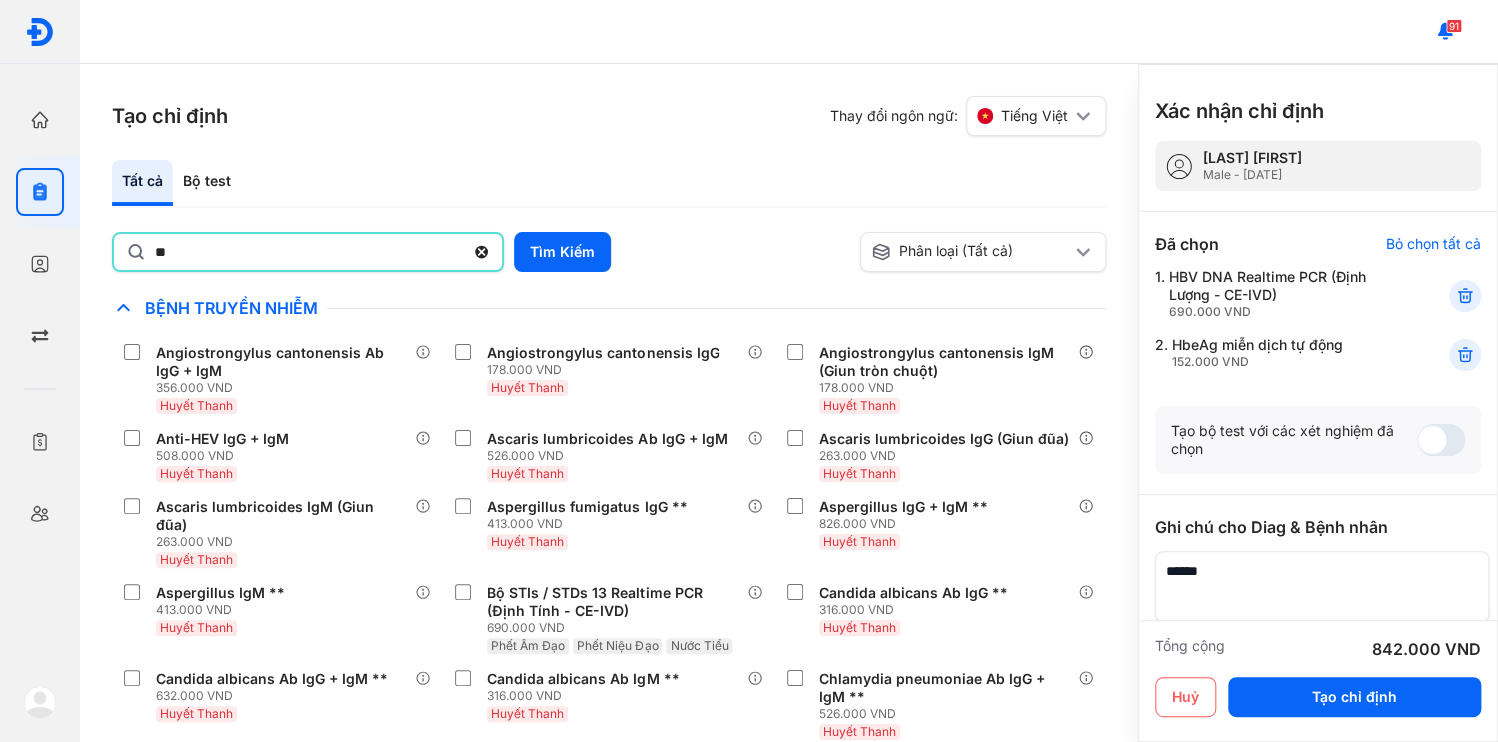 type on "*" 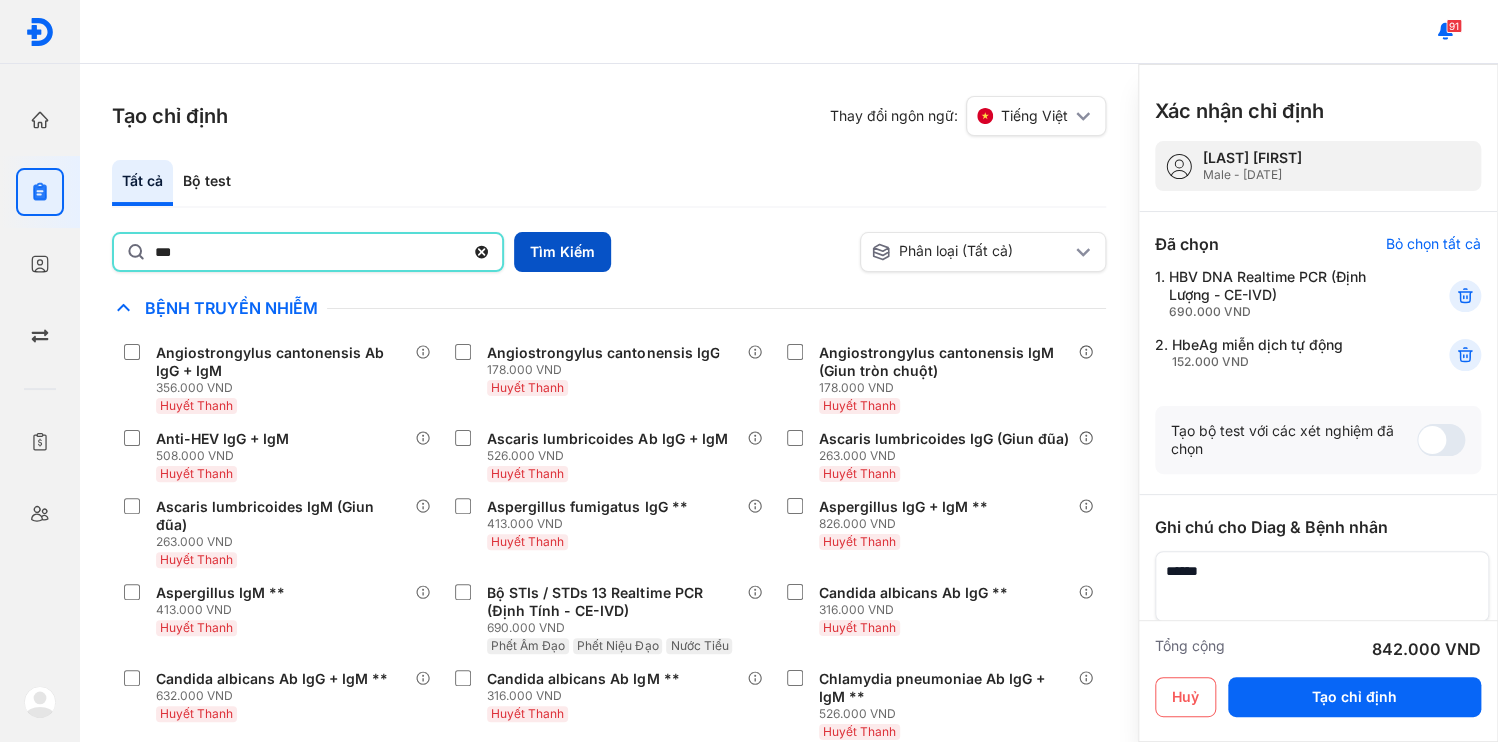 type on "***" 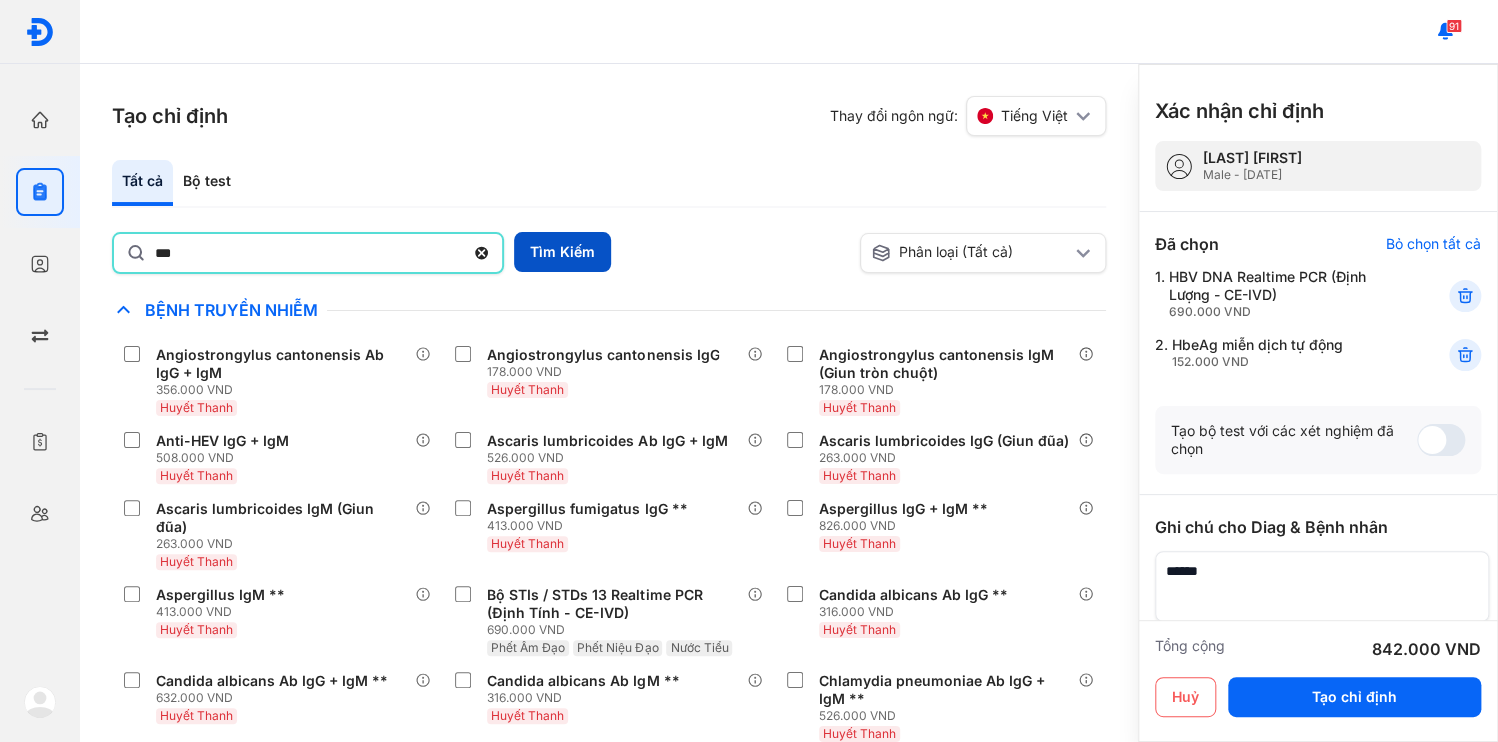 click on "Tìm Kiếm" at bounding box center (562, 252) 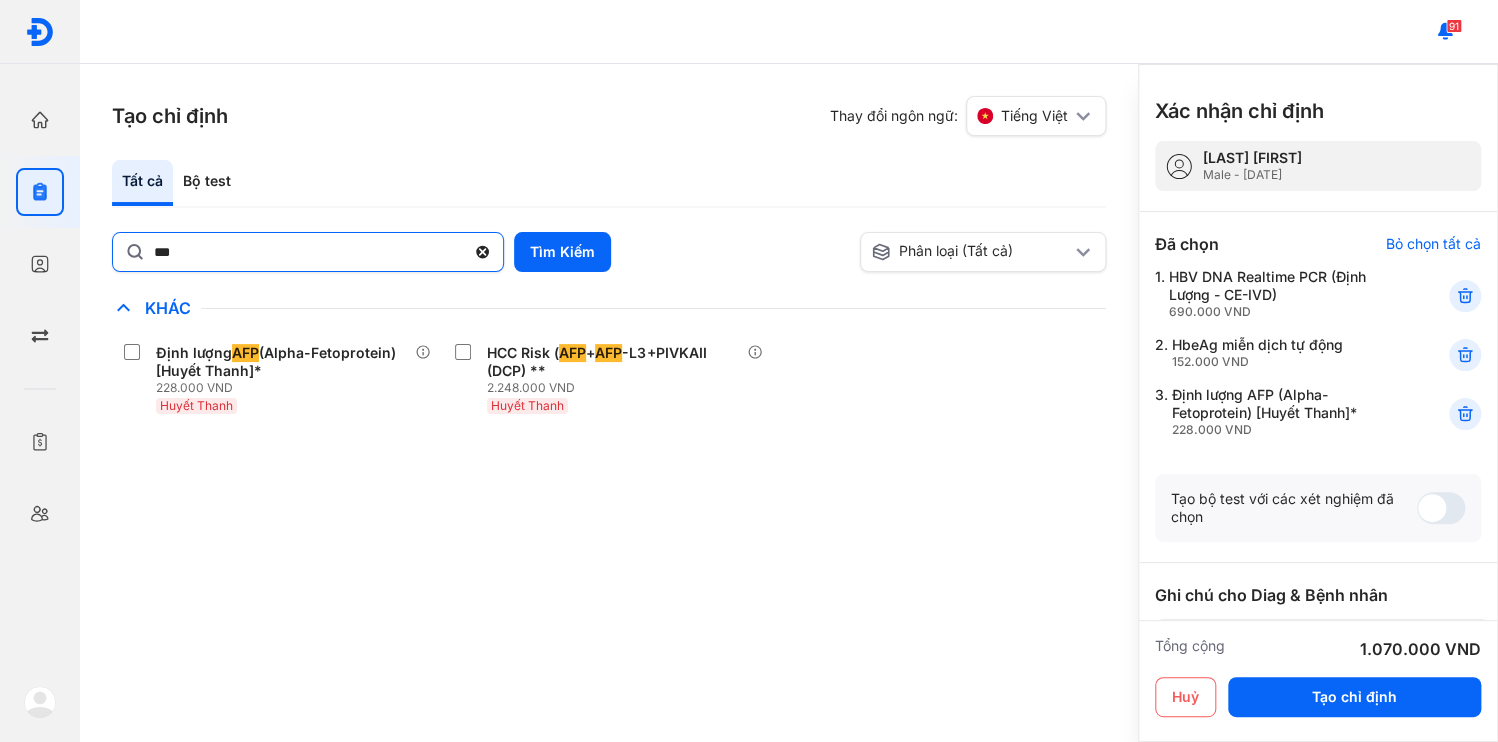 click 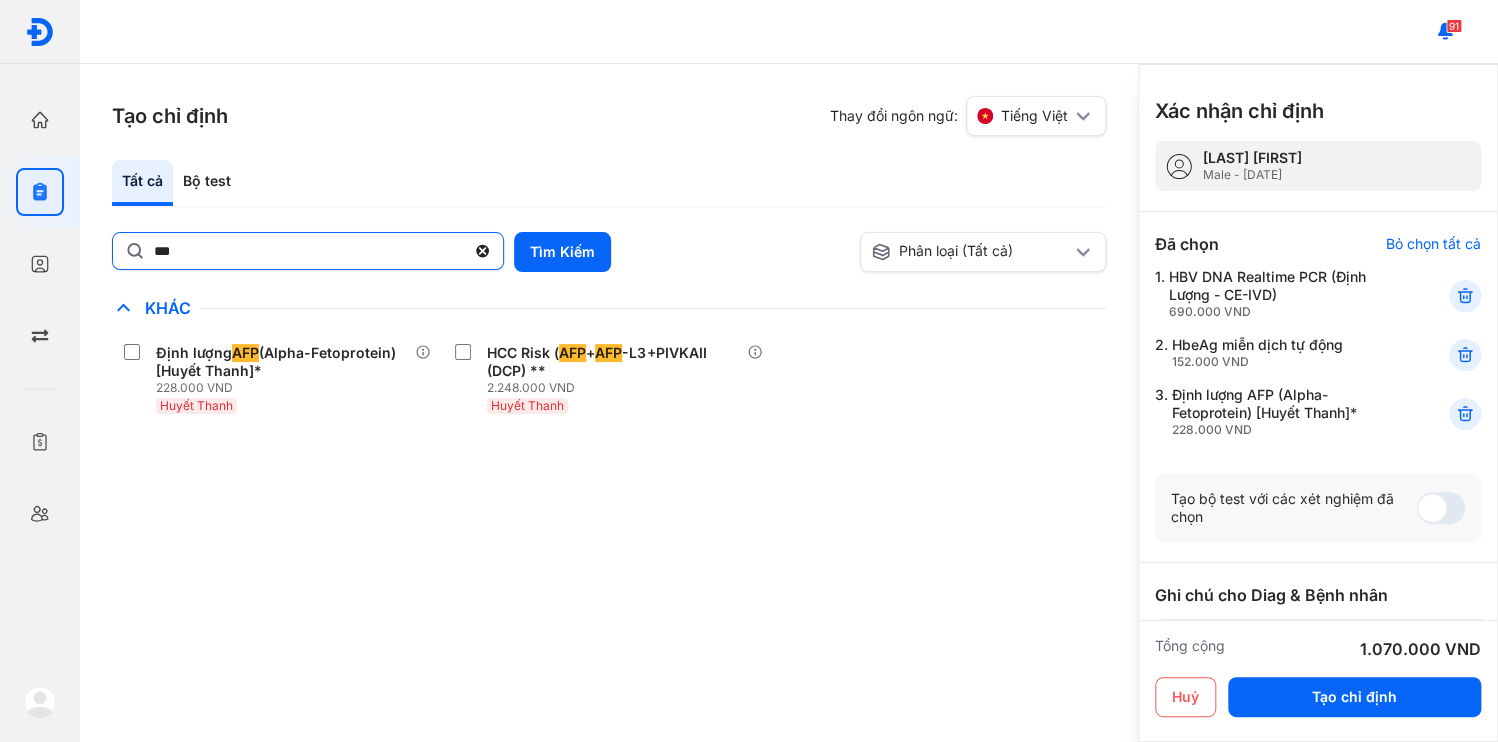 click on "***" 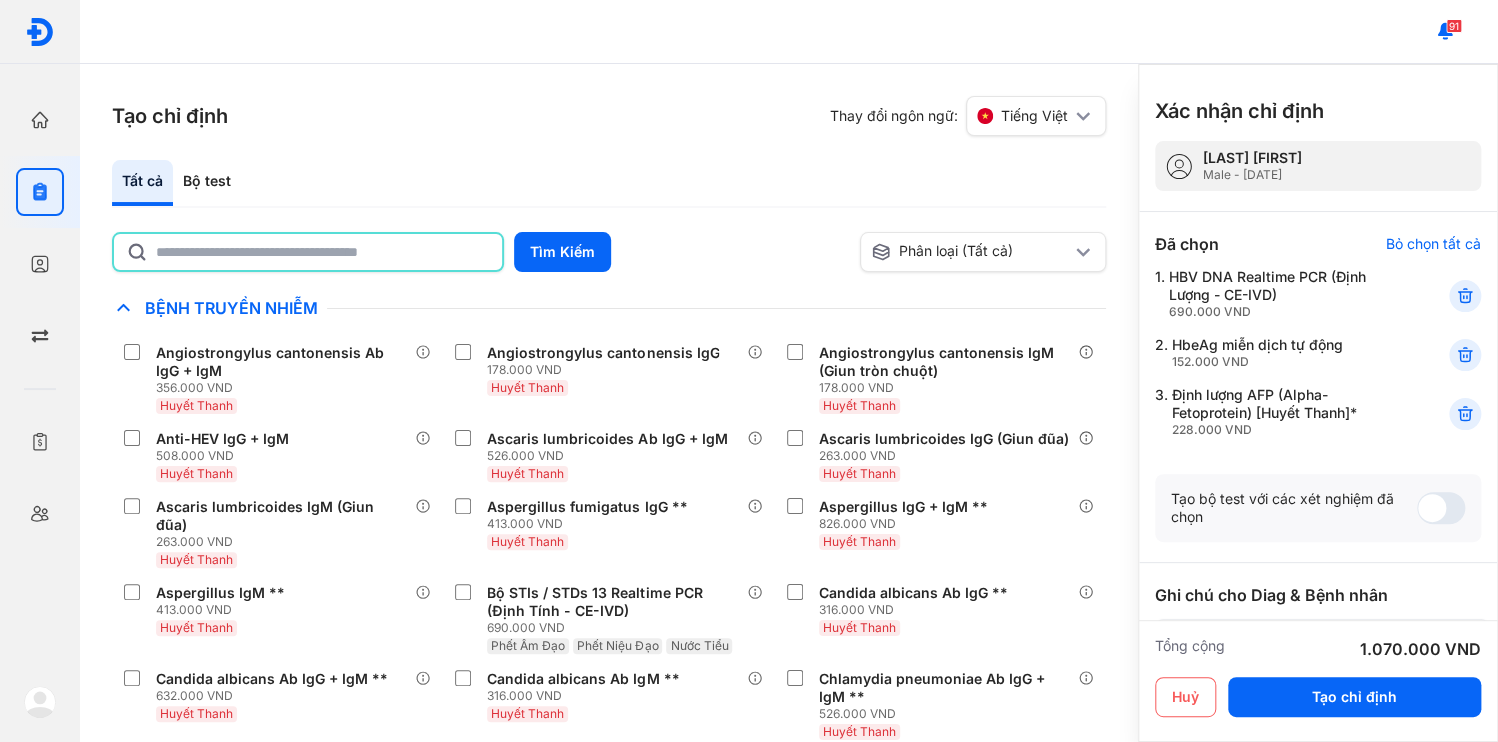click 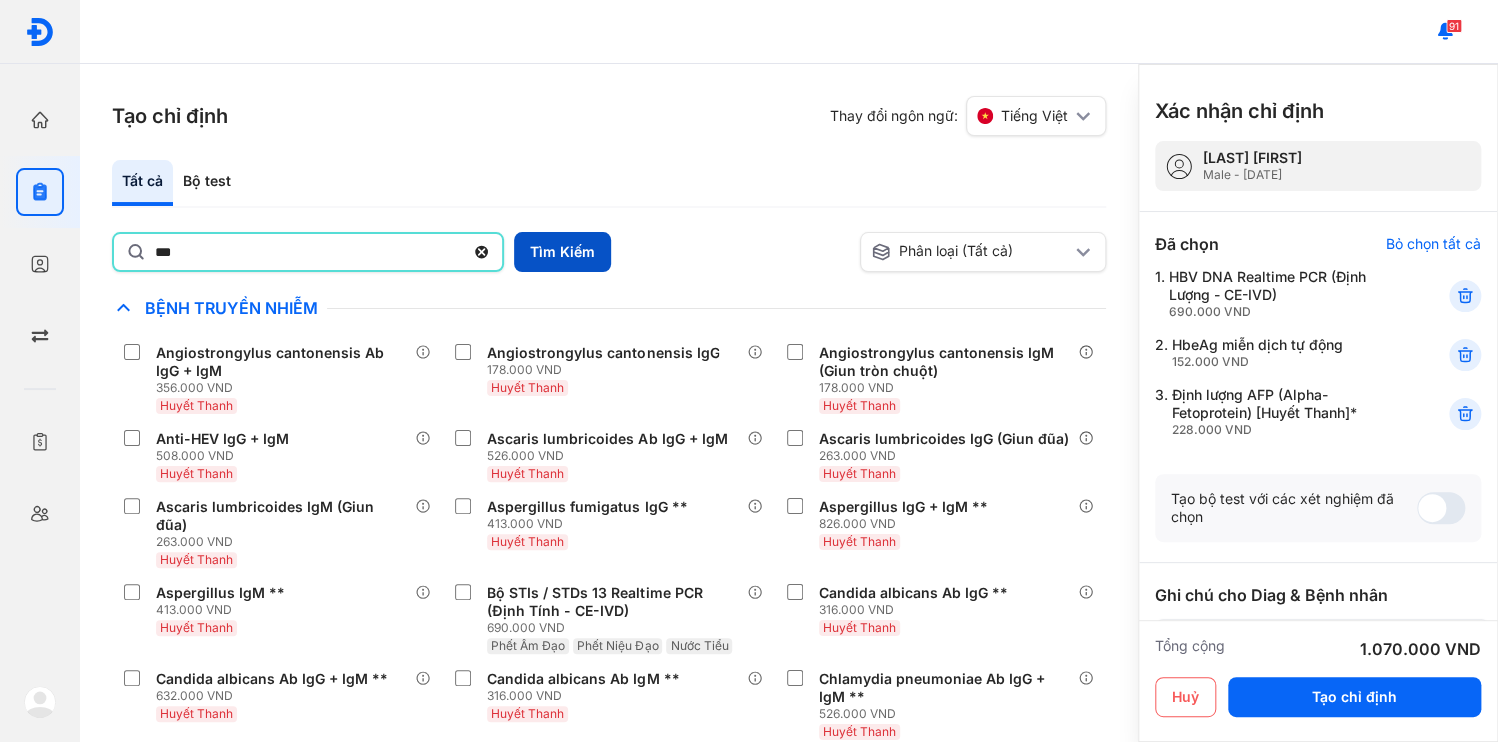 type on "***" 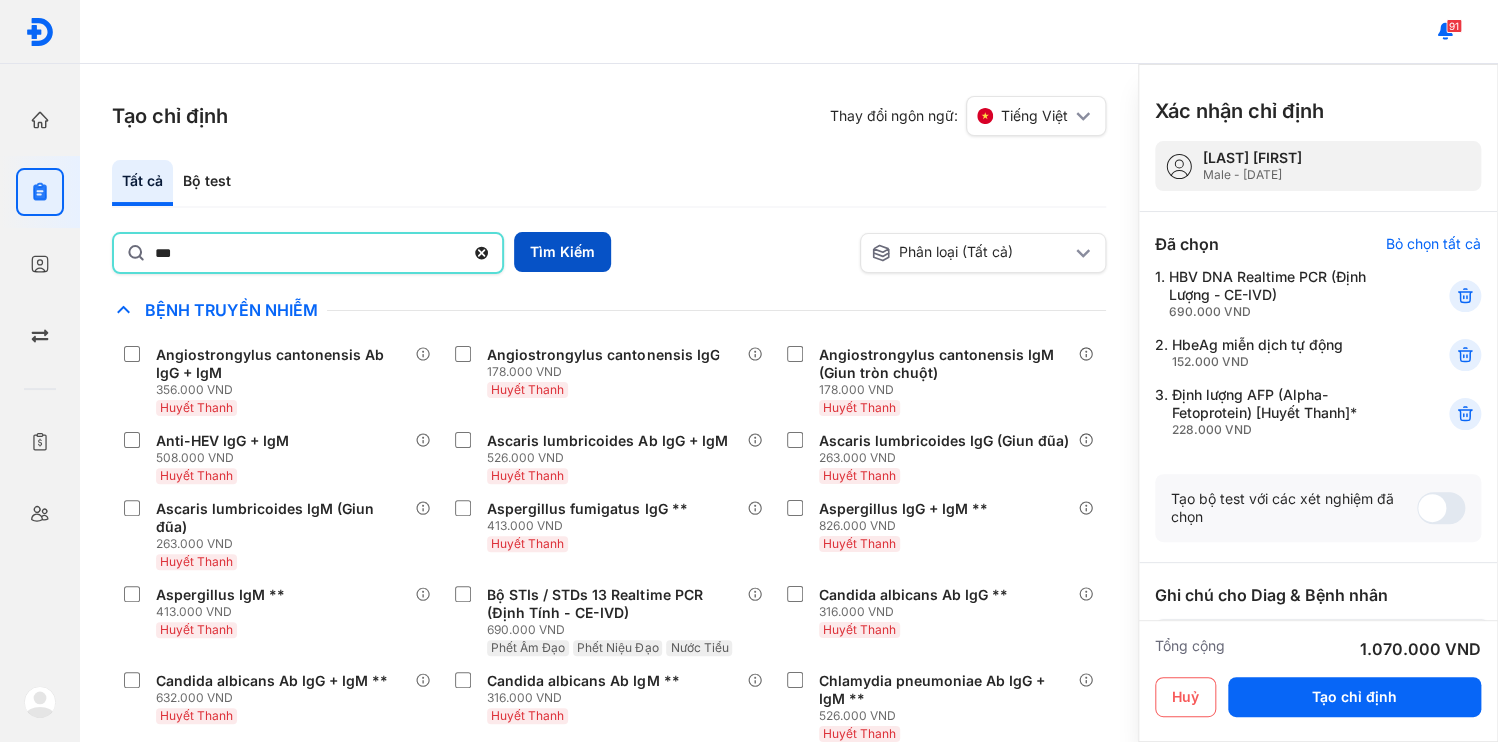 click on "Tìm Kiếm" at bounding box center (562, 252) 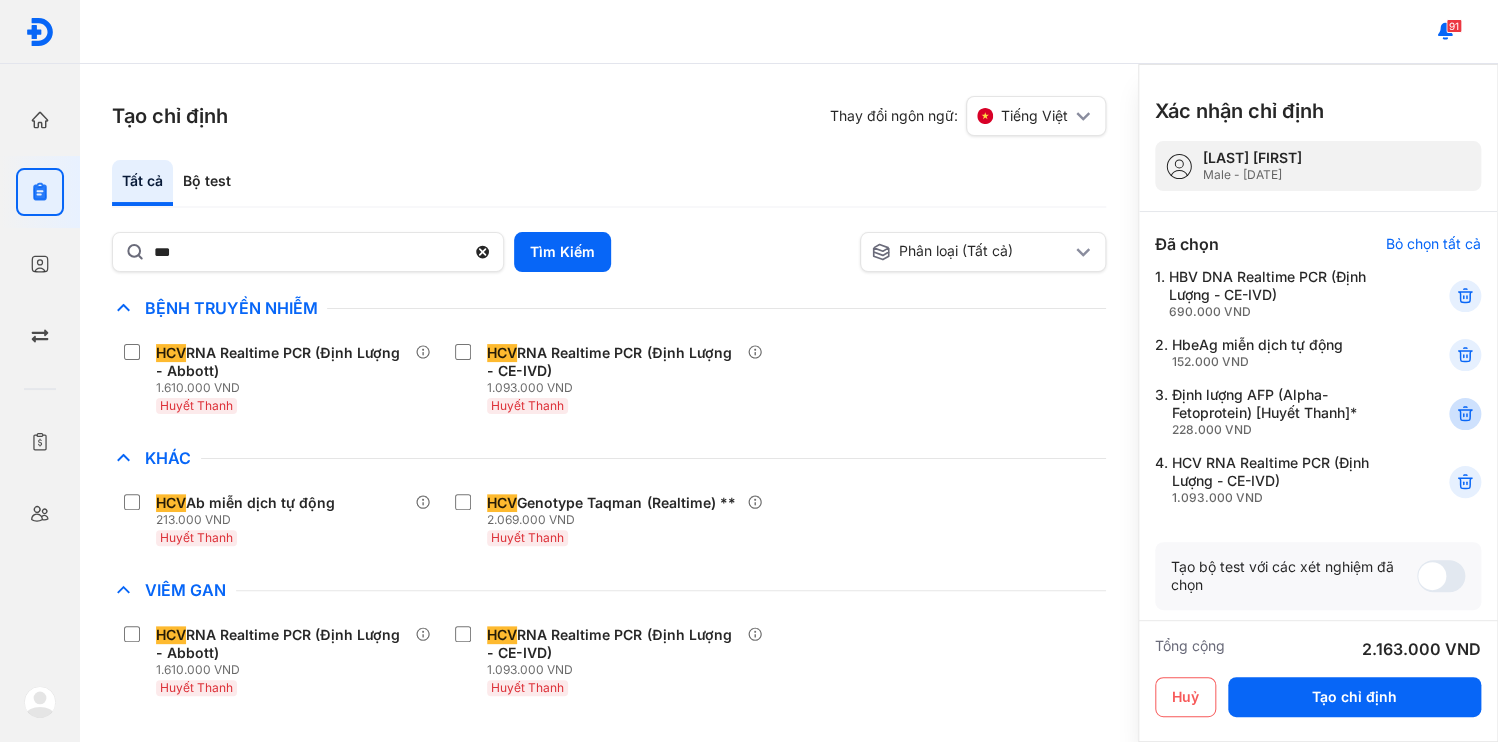click 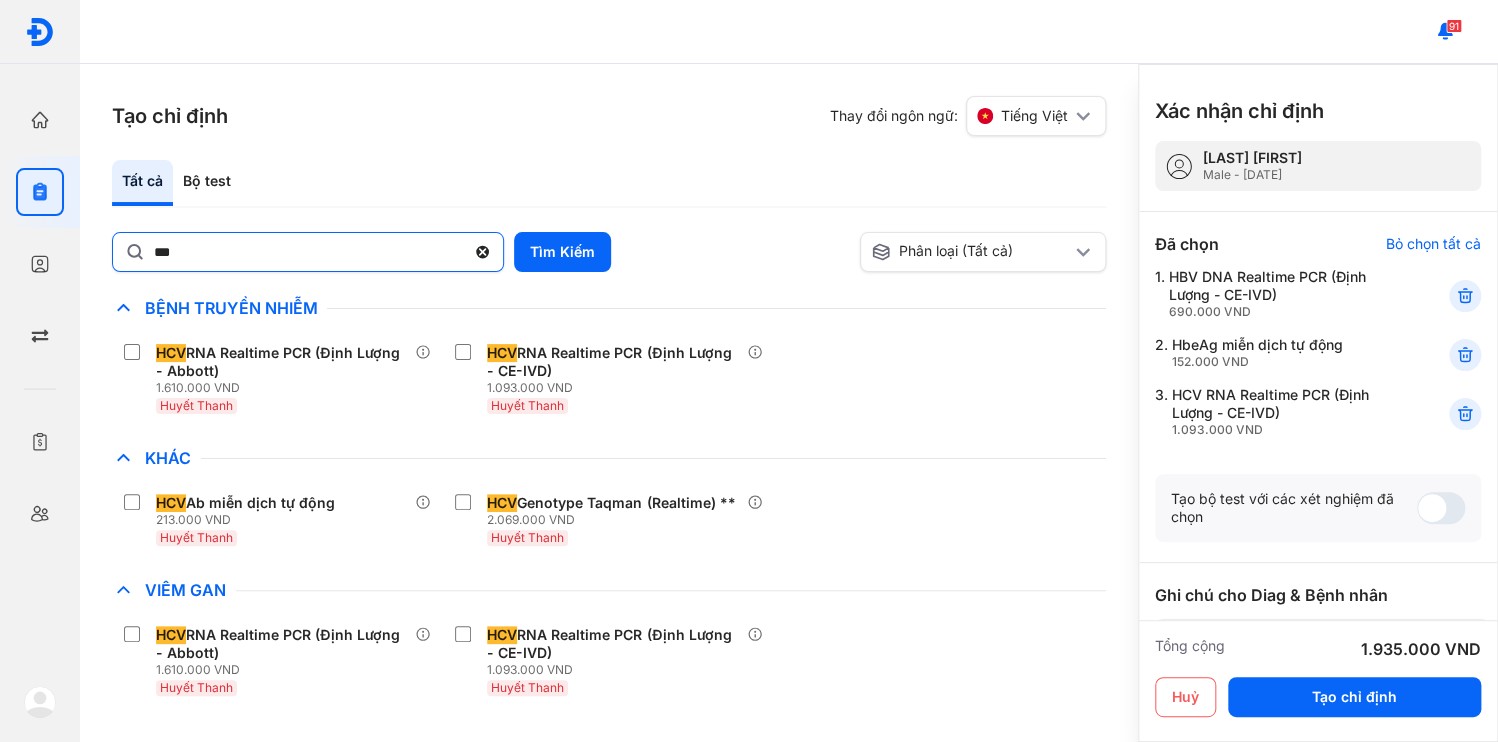 click 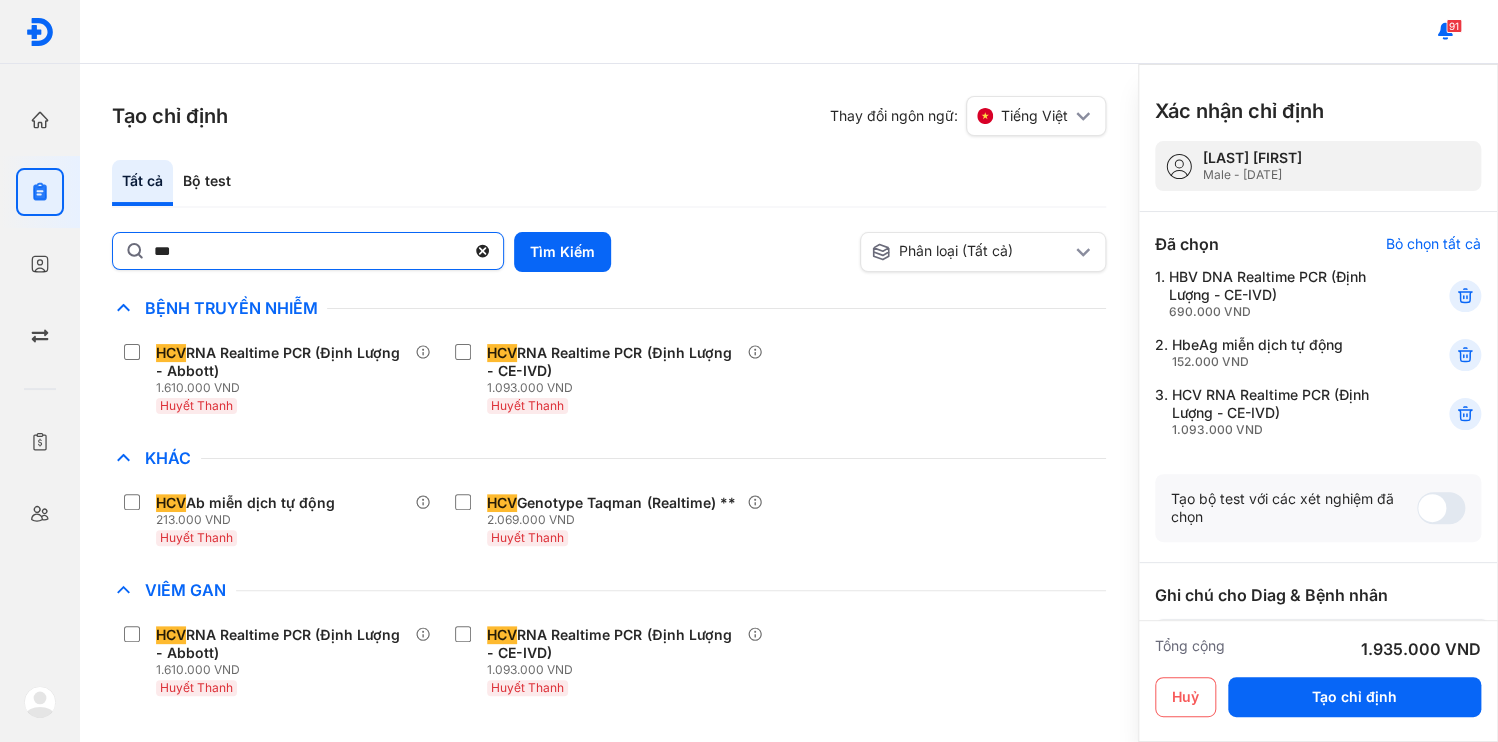 click on "***" 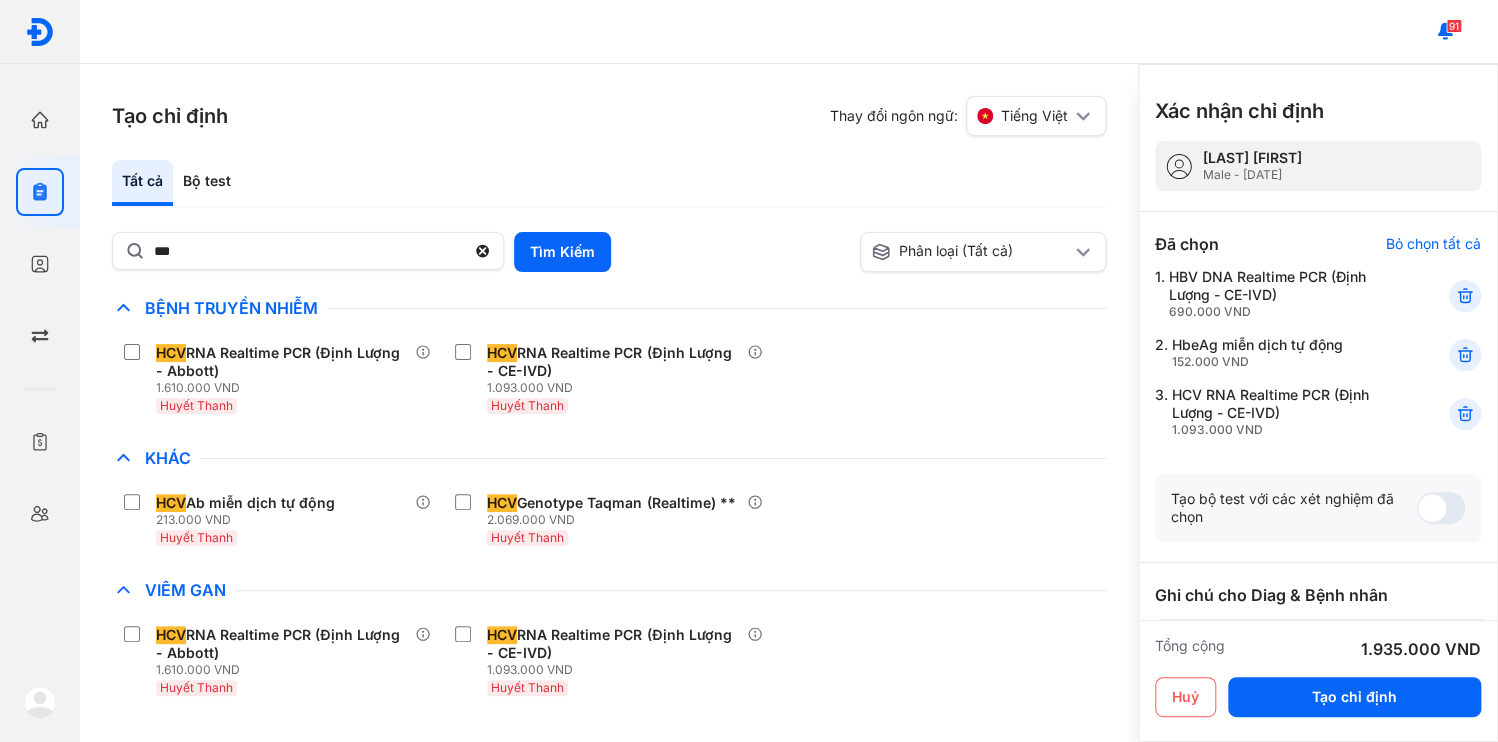 type 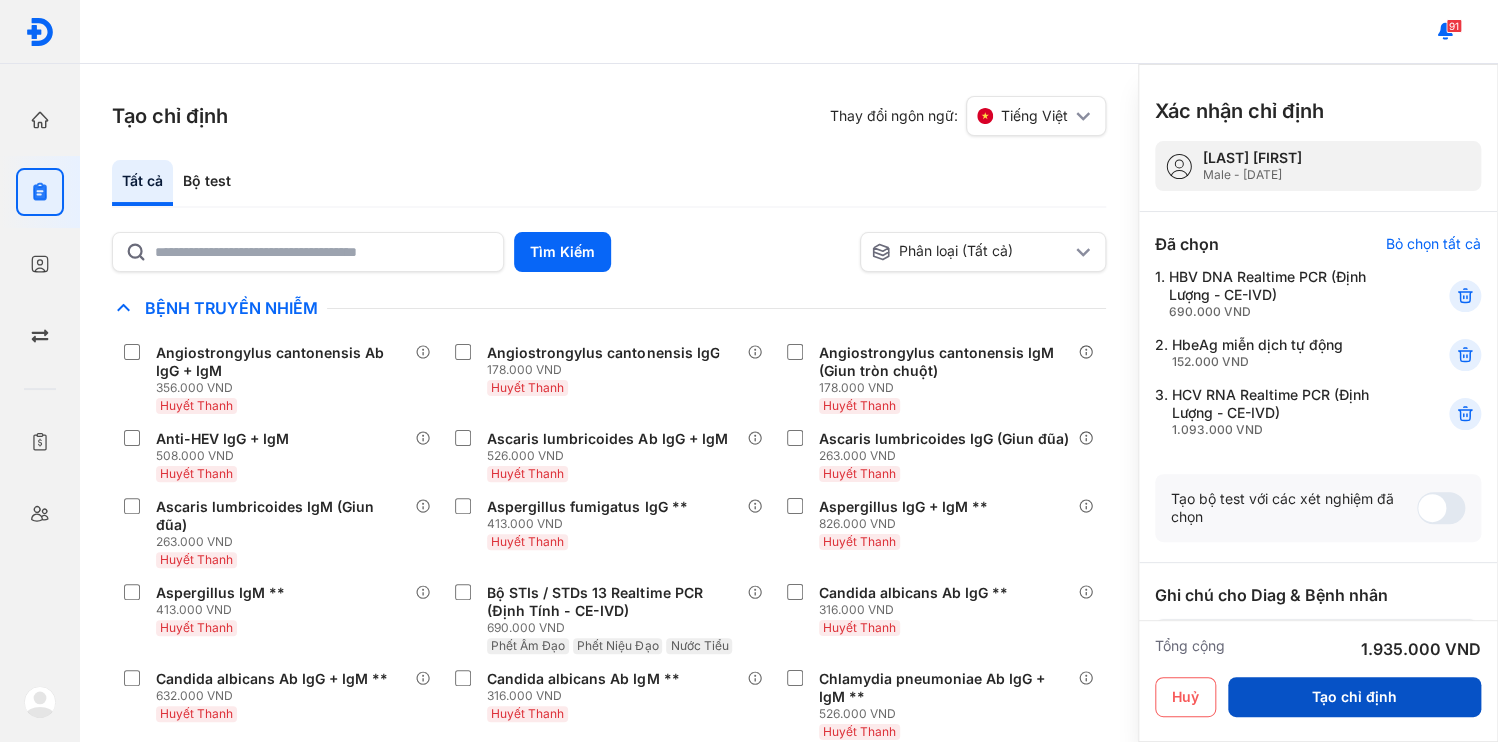click on "Tạo chỉ định" at bounding box center (1354, 697) 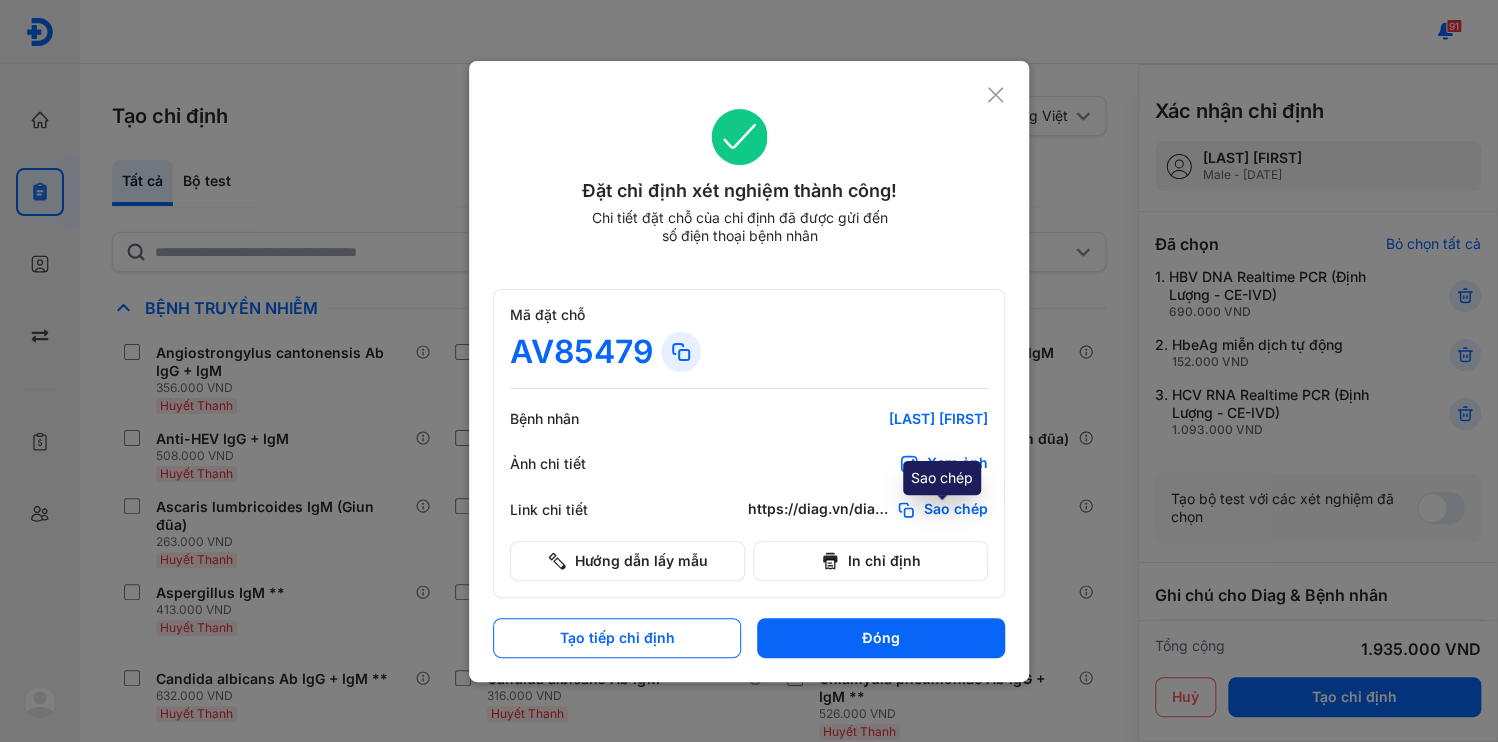 click on "Sao chép" 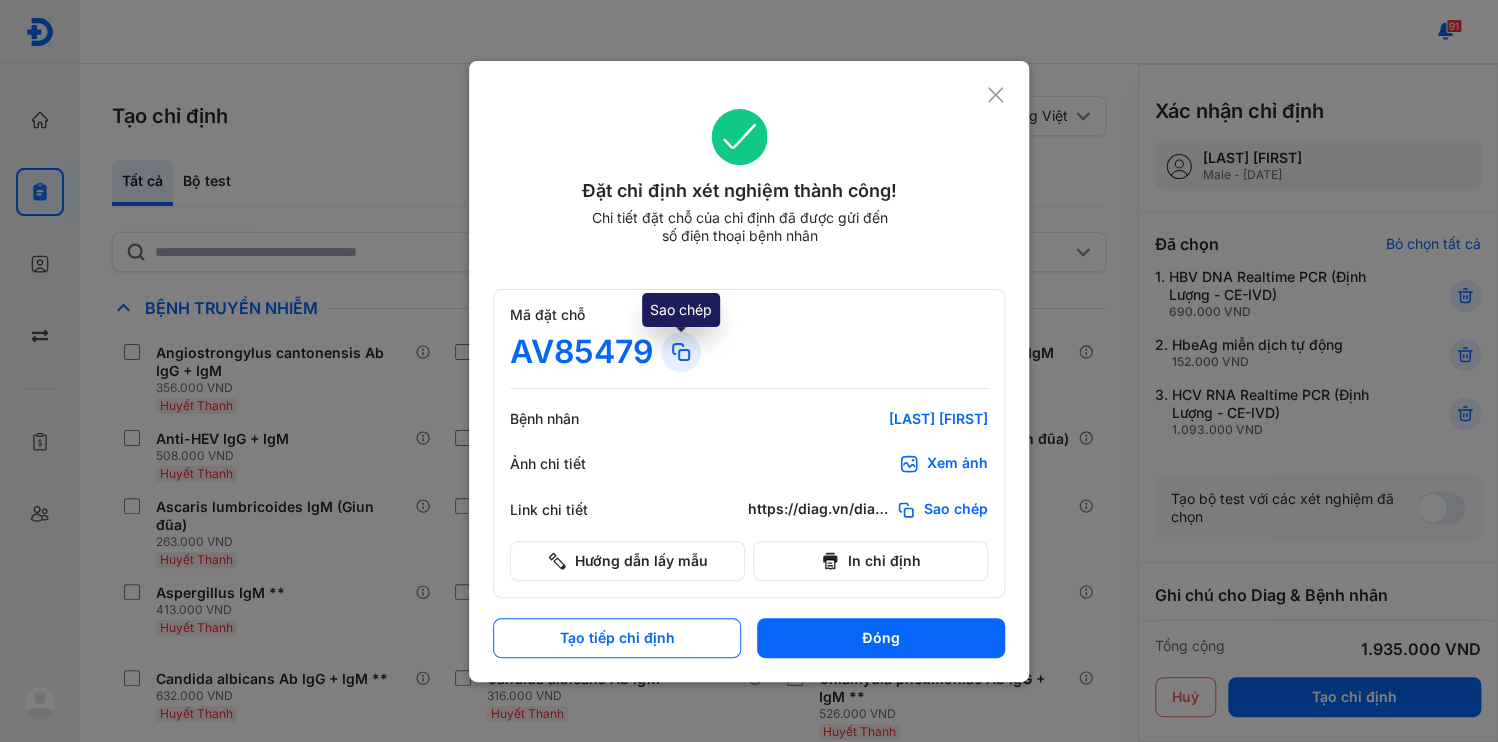 click 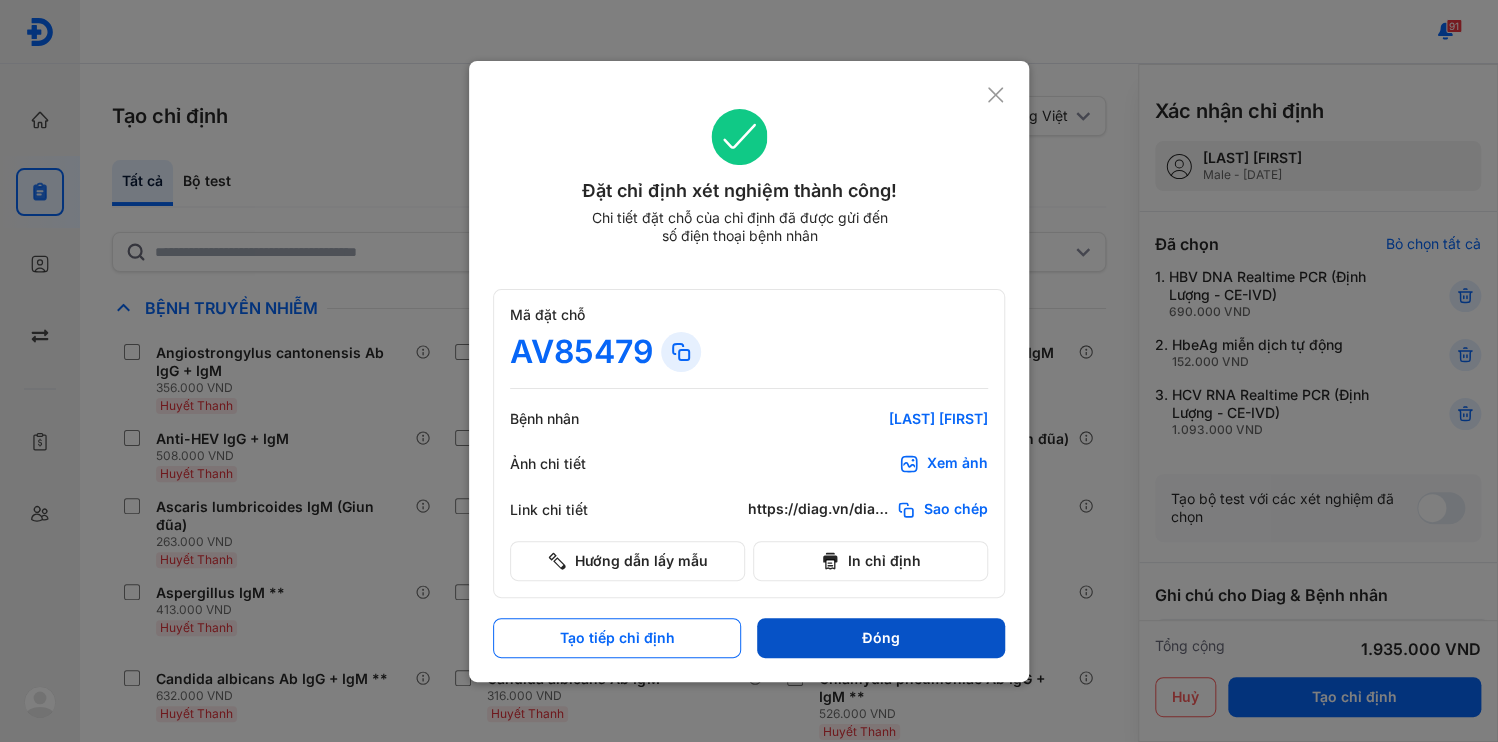 click on "Đóng" at bounding box center (881, 638) 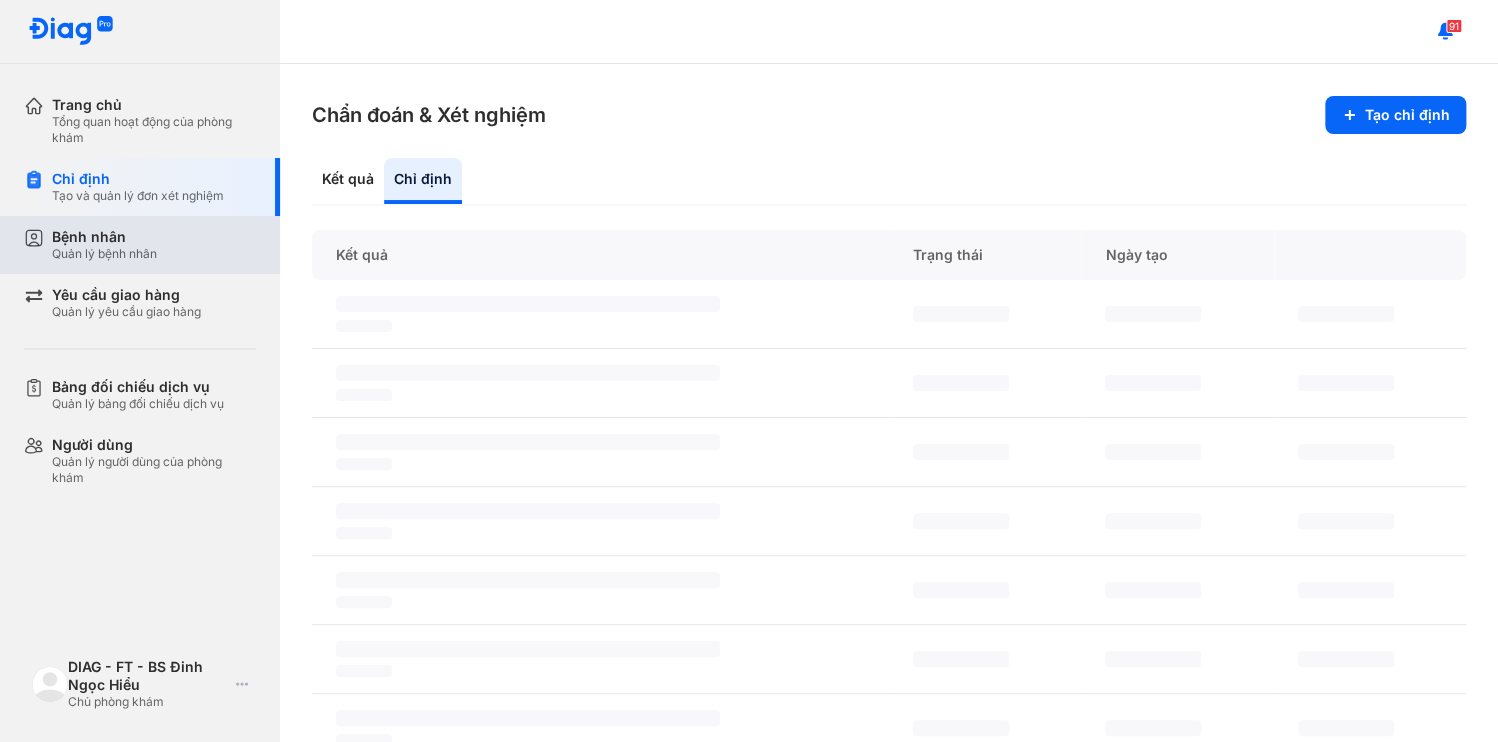 click on "Quản lý bệnh nhân" at bounding box center (104, 254) 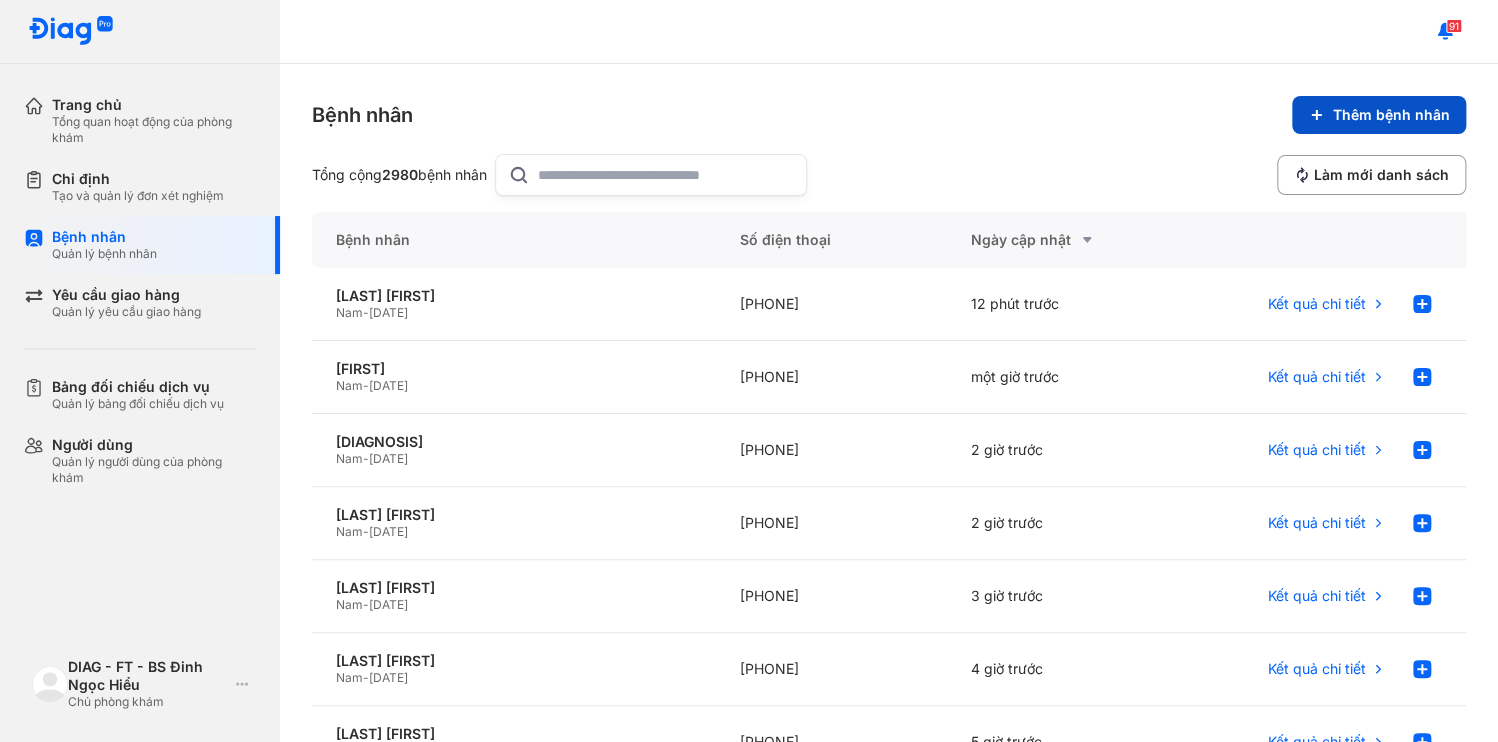 click on "Thêm bệnh nhân" 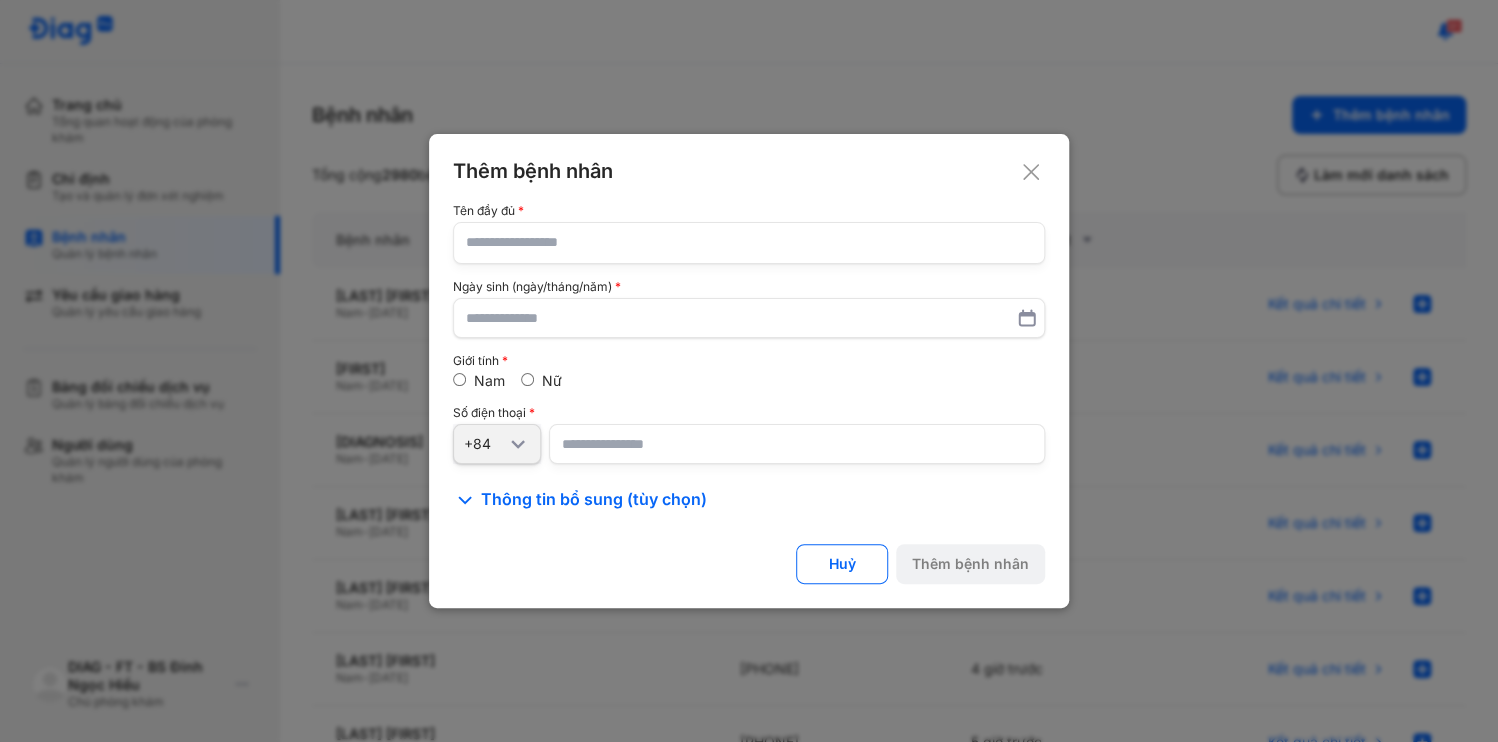 click 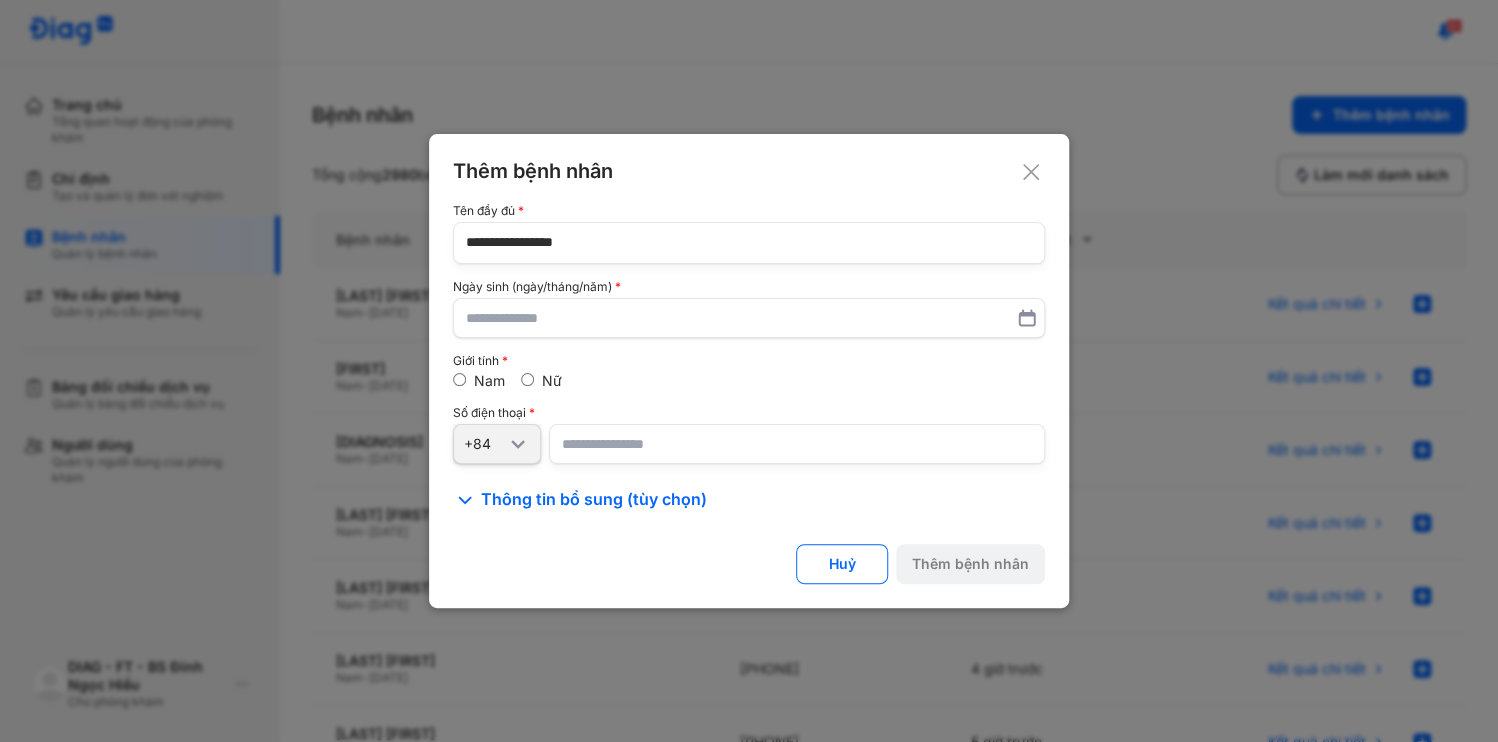 type on "**********" 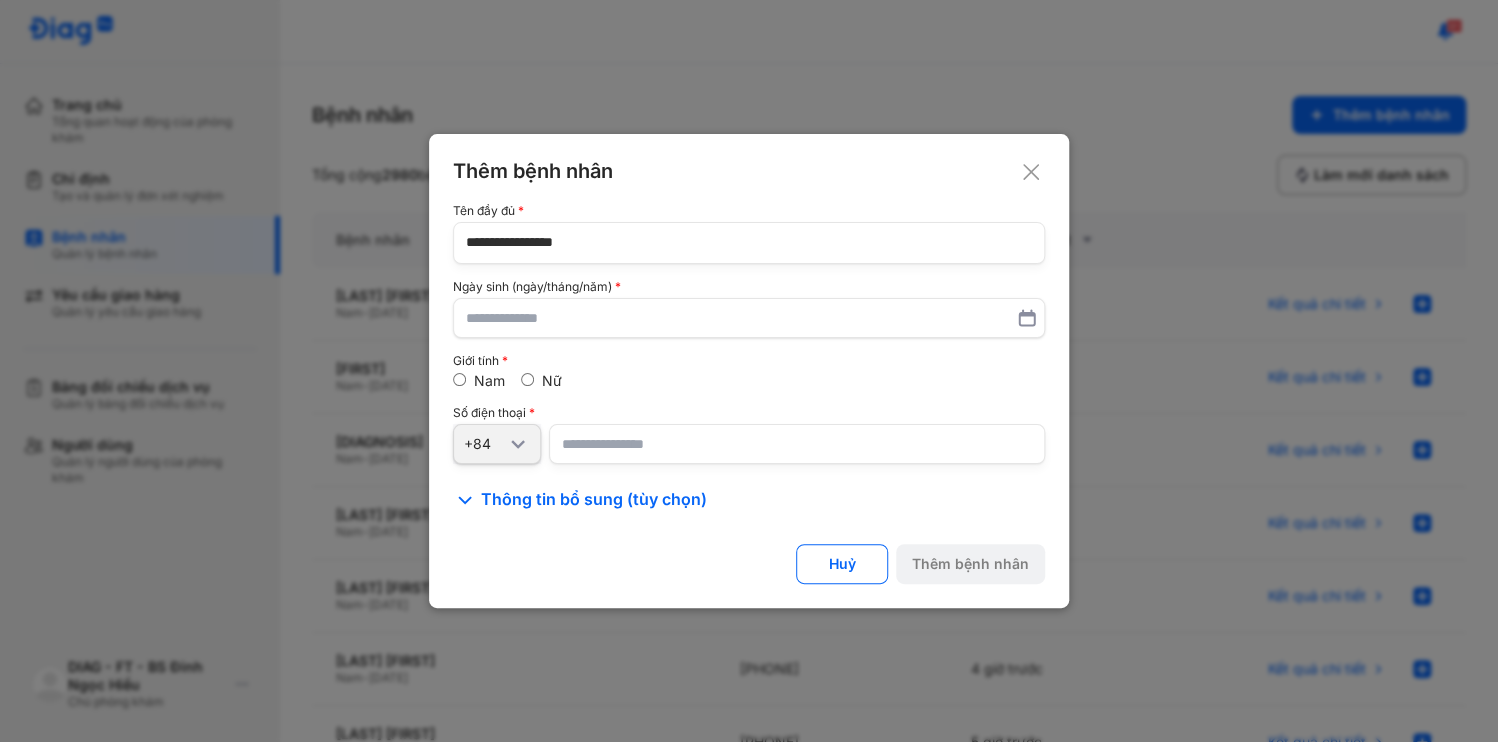 click at bounding box center [797, 444] 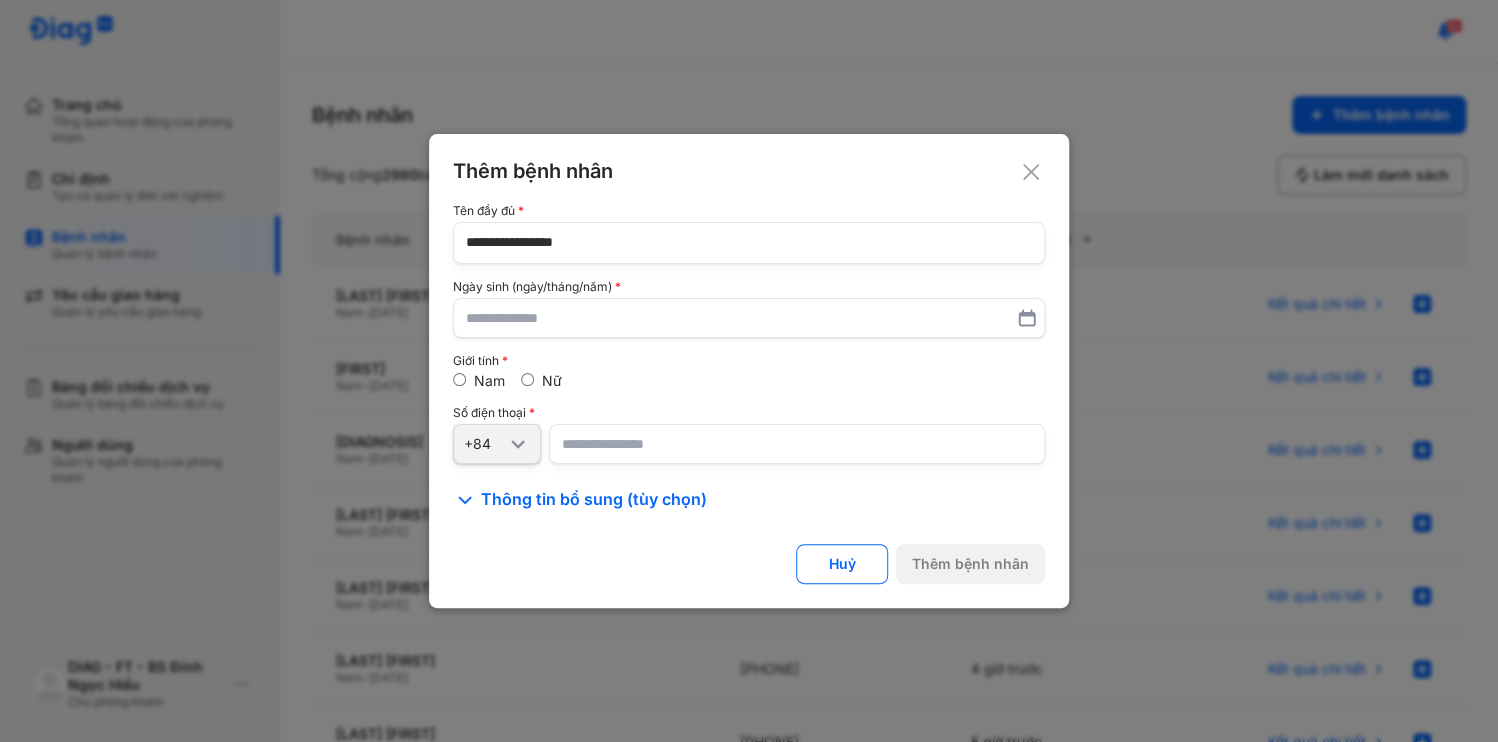 paste on "**********" 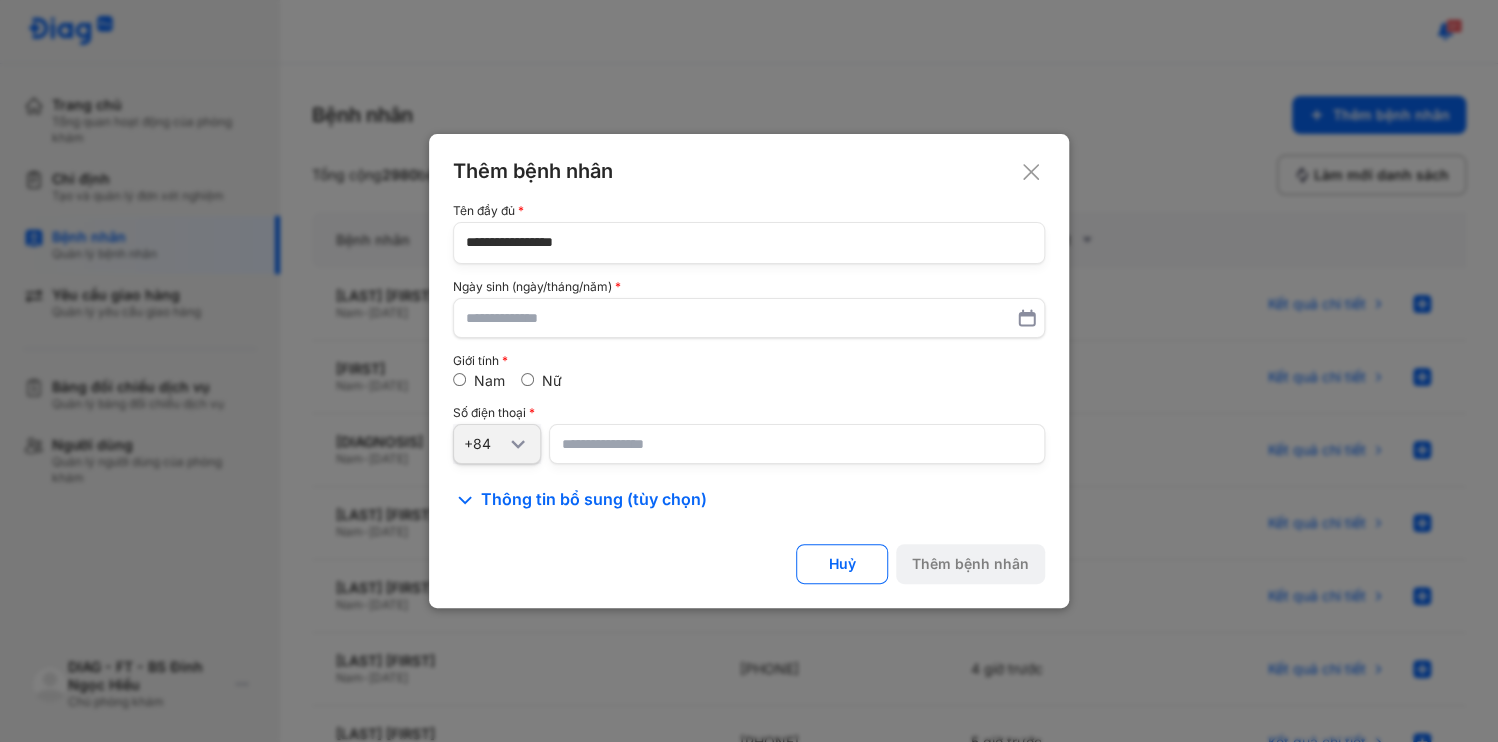 type on "**********" 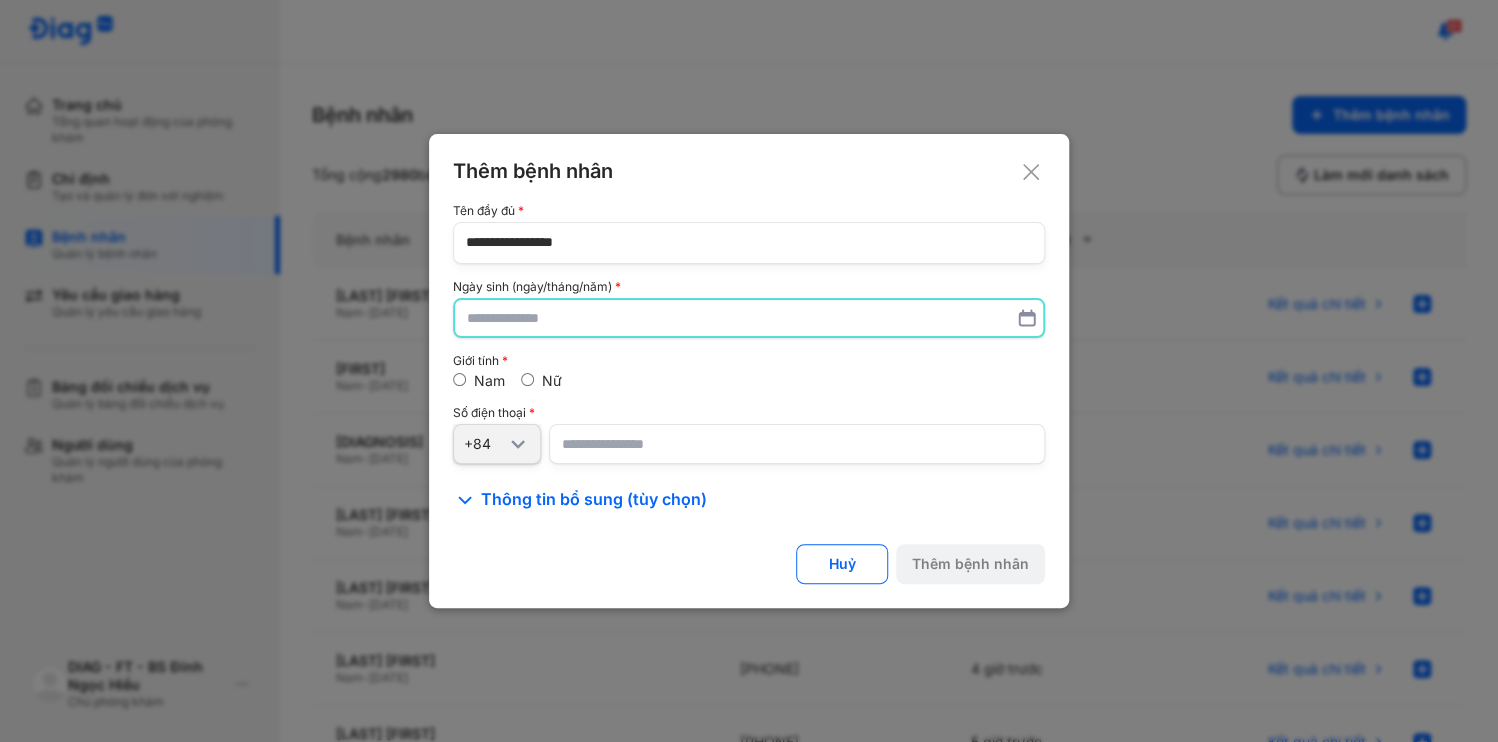 paste on "**********" 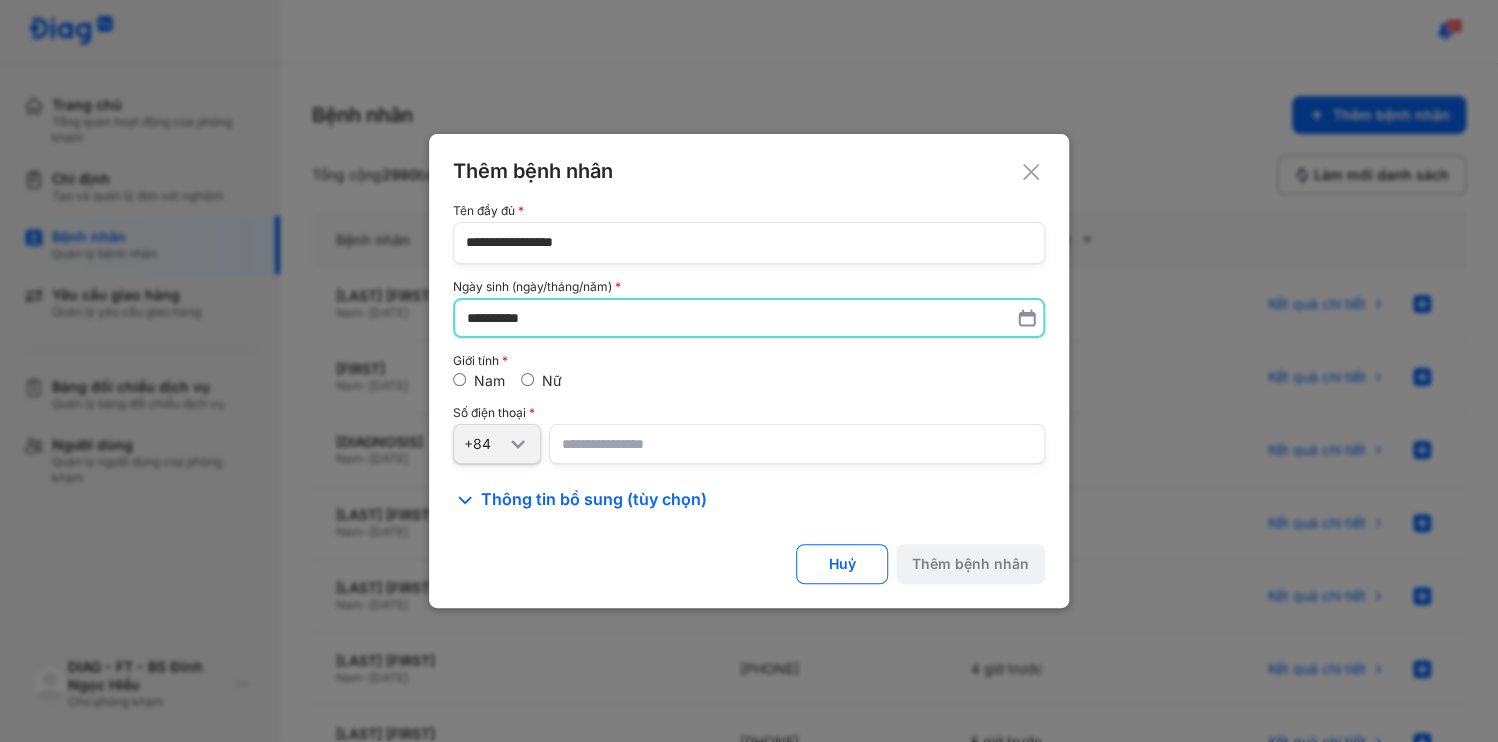 click on "**********" at bounding box center [749, 318] 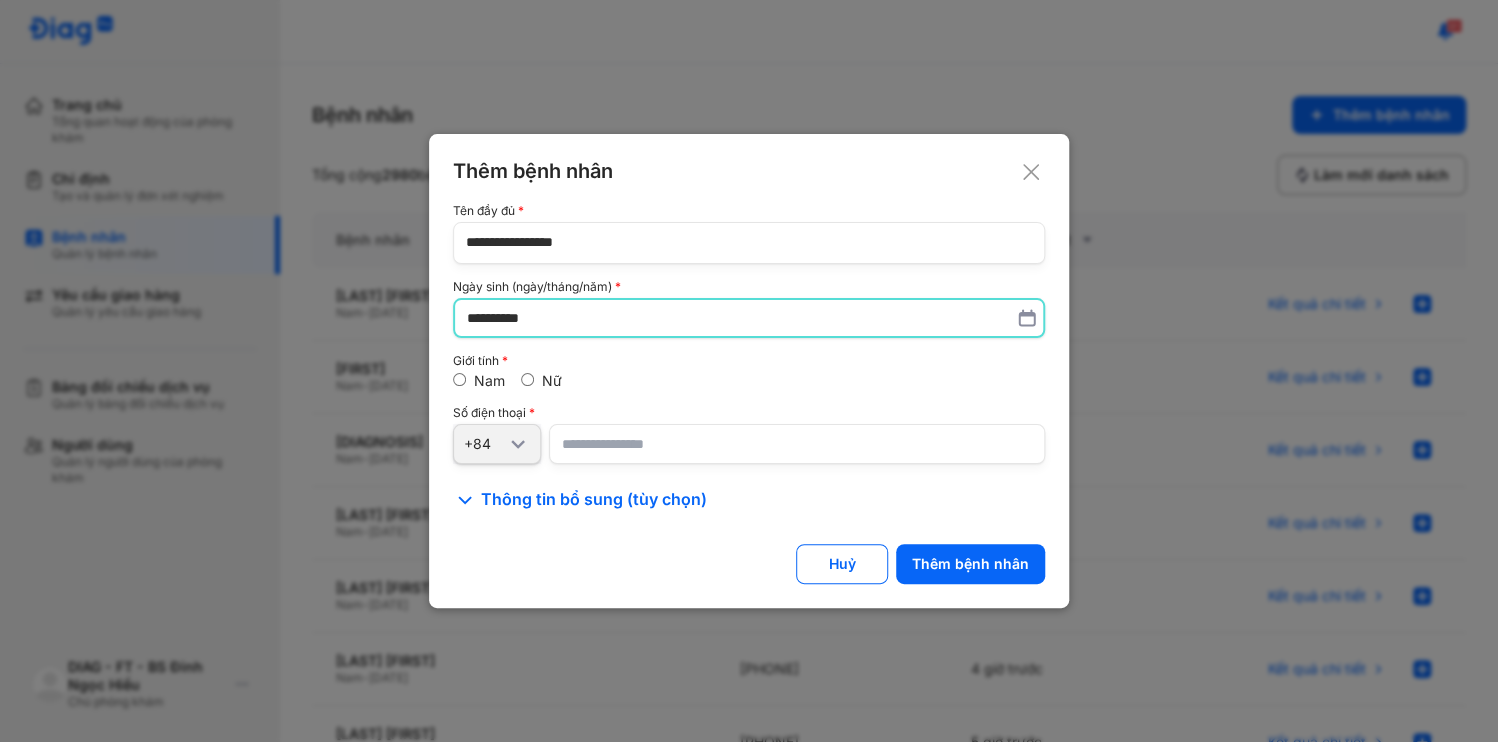 type on "**********" 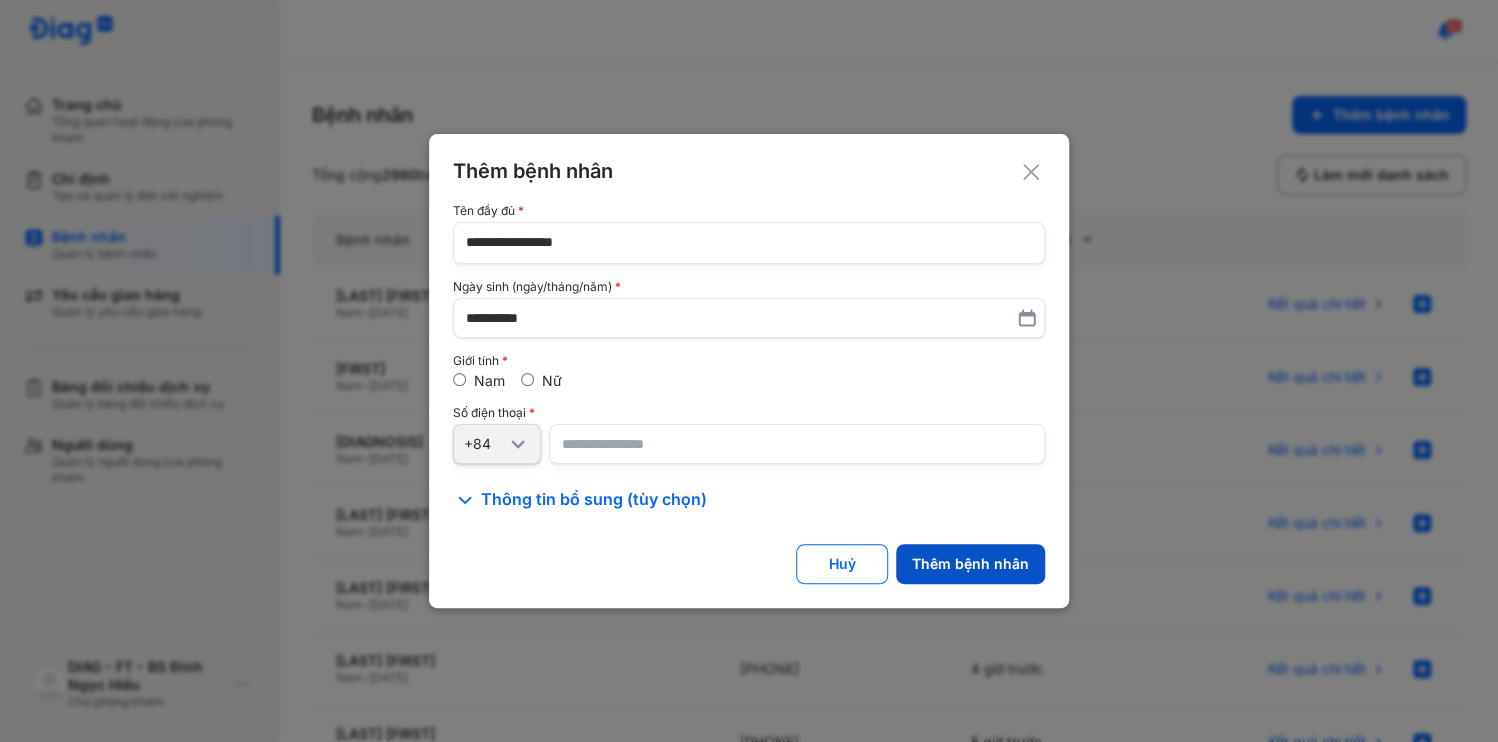 click on "Thêm bệnh nhân" 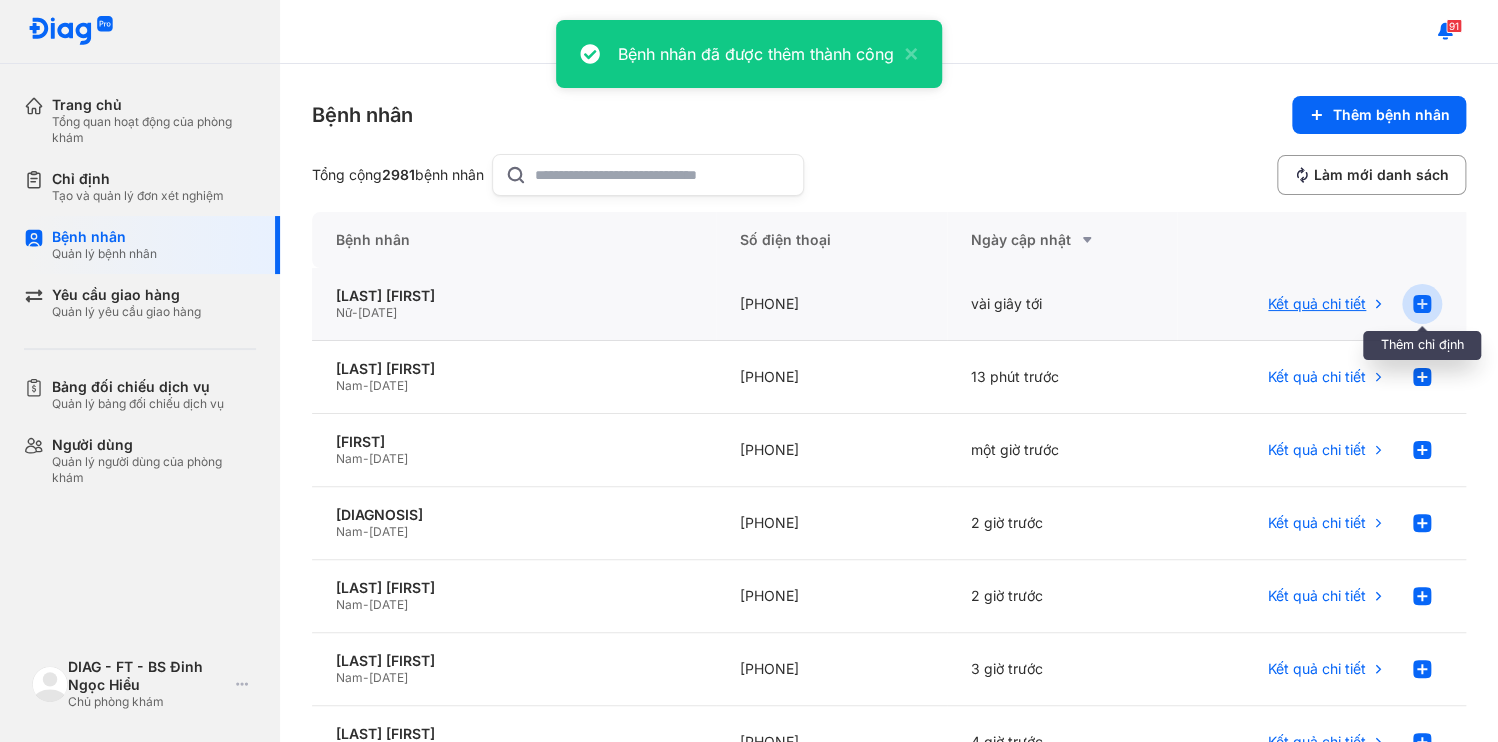 click 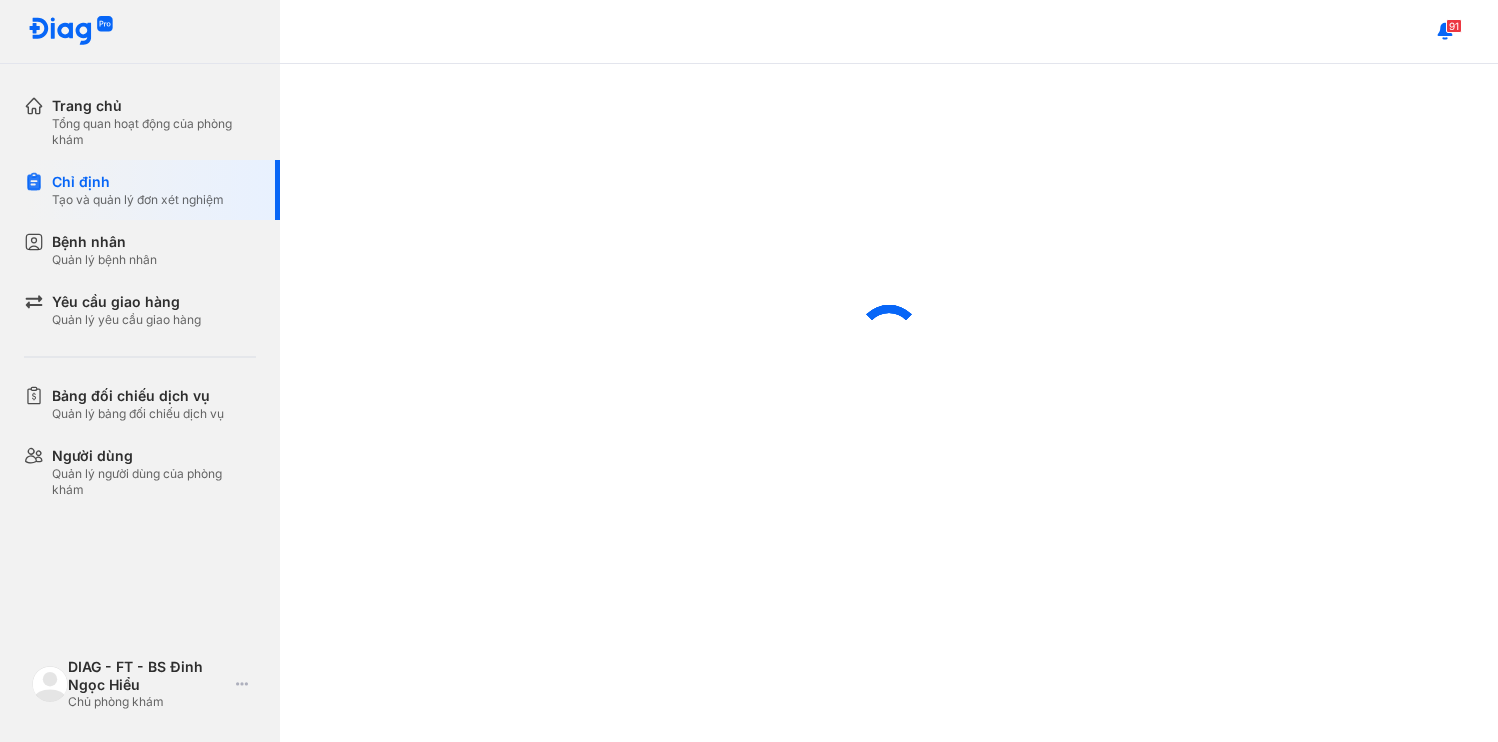 scroll, scrollTop: 0, scrollLeft: 0, axis: both 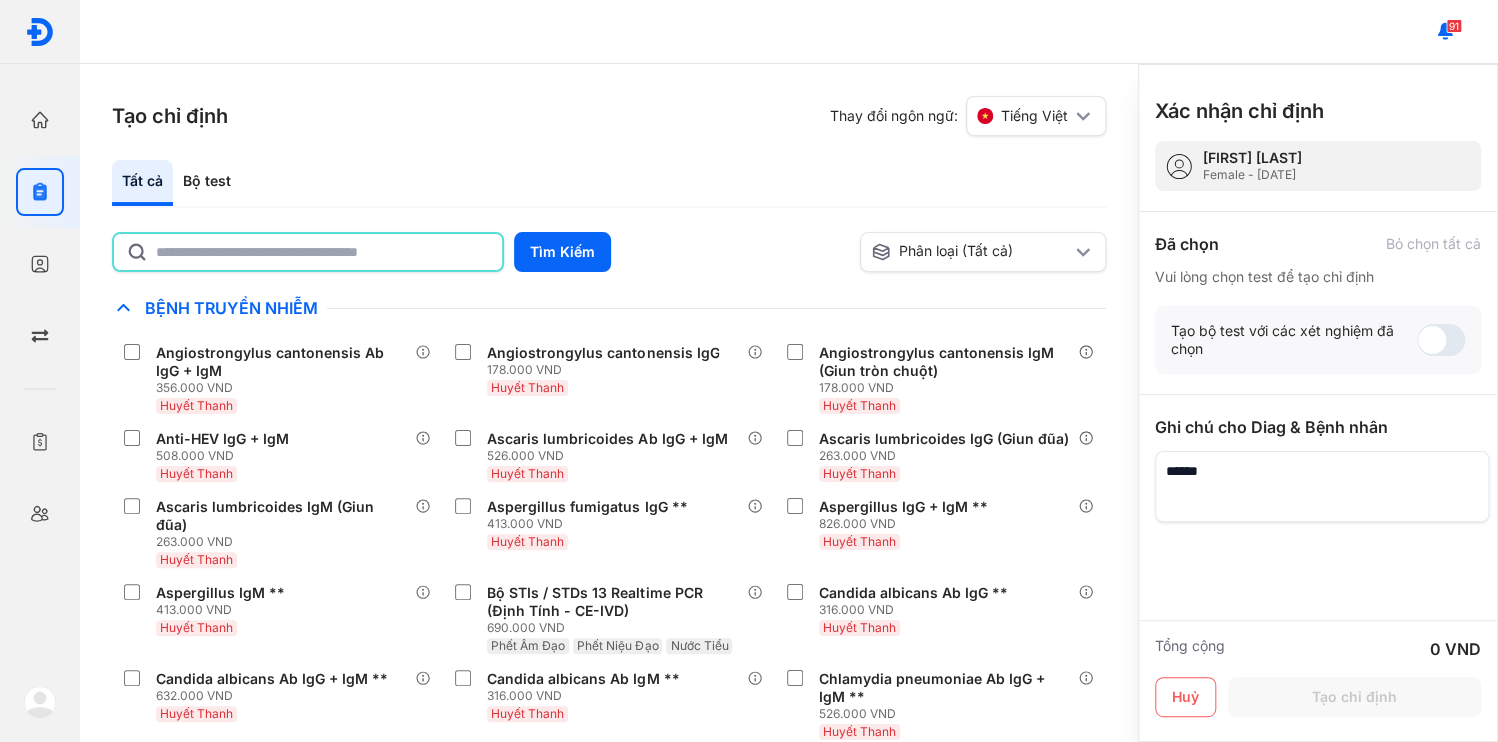 click 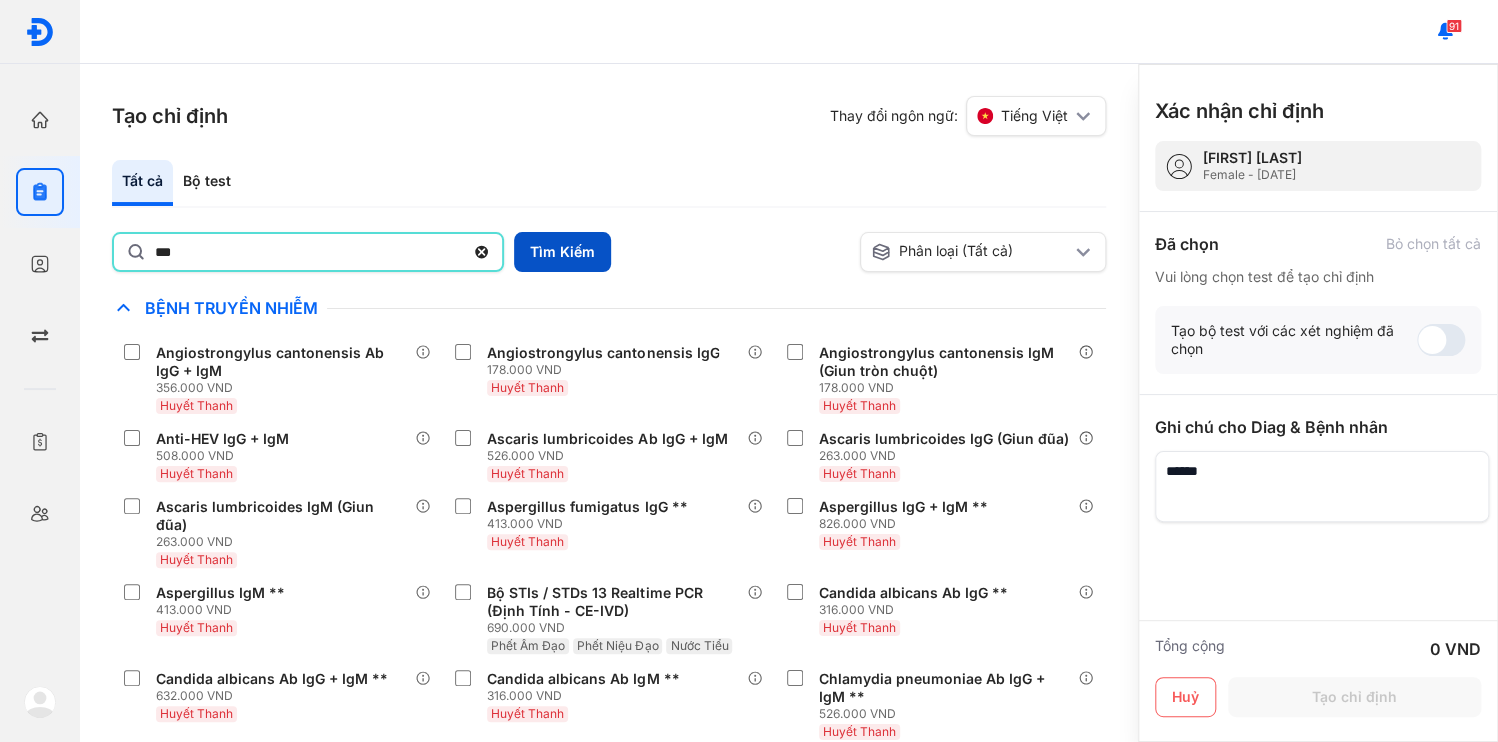type on "***" 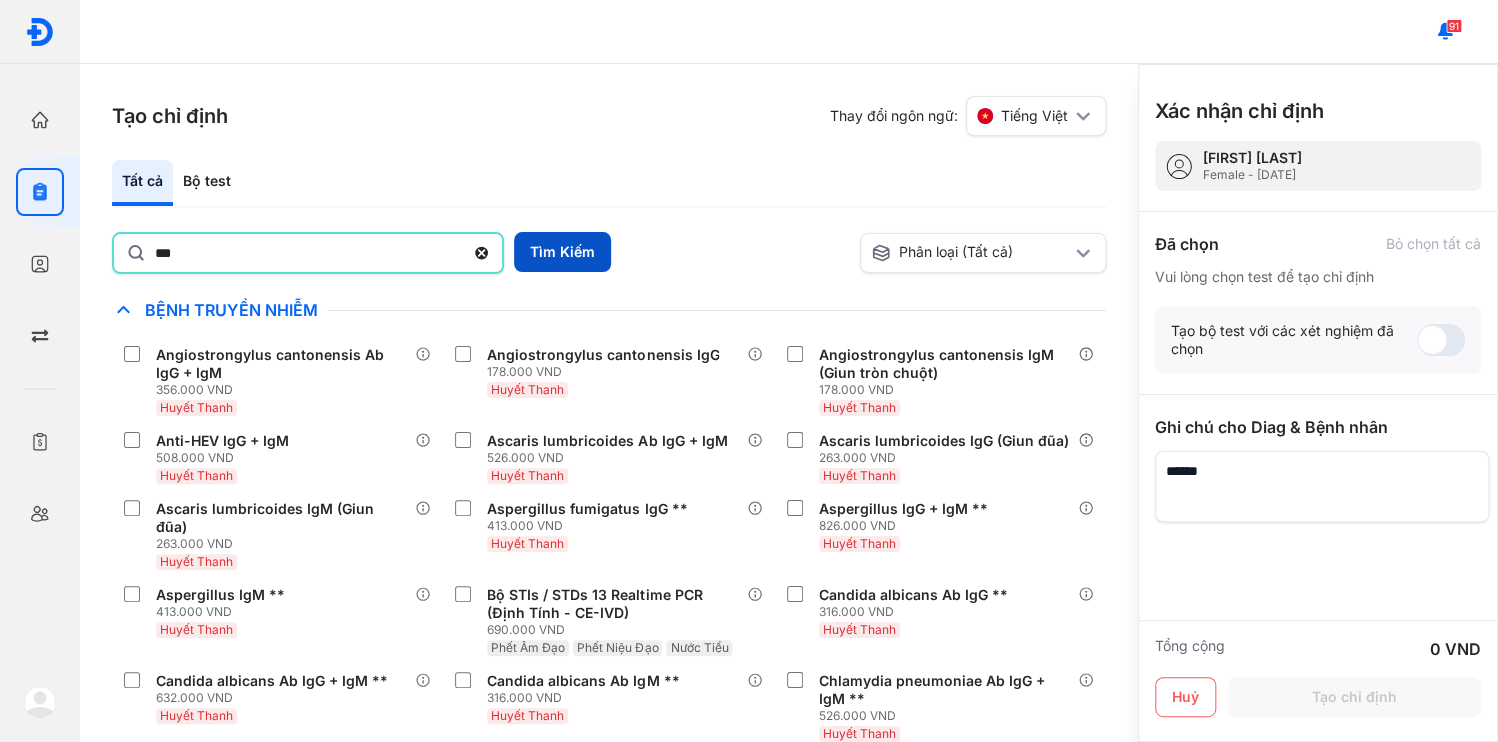 click on "Tìm Kiếm" at bounding box center [562, 252] 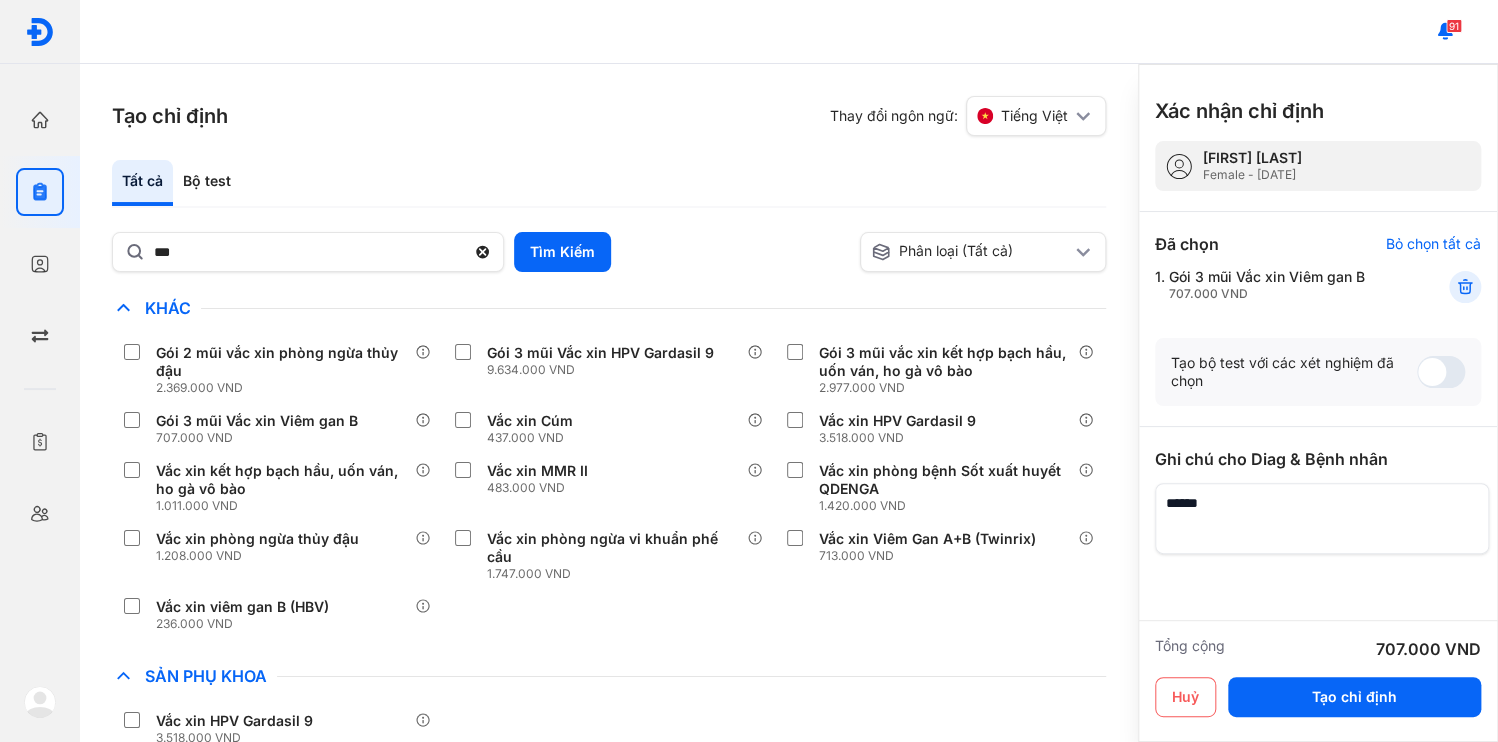click at bounding box center [1322, 518] 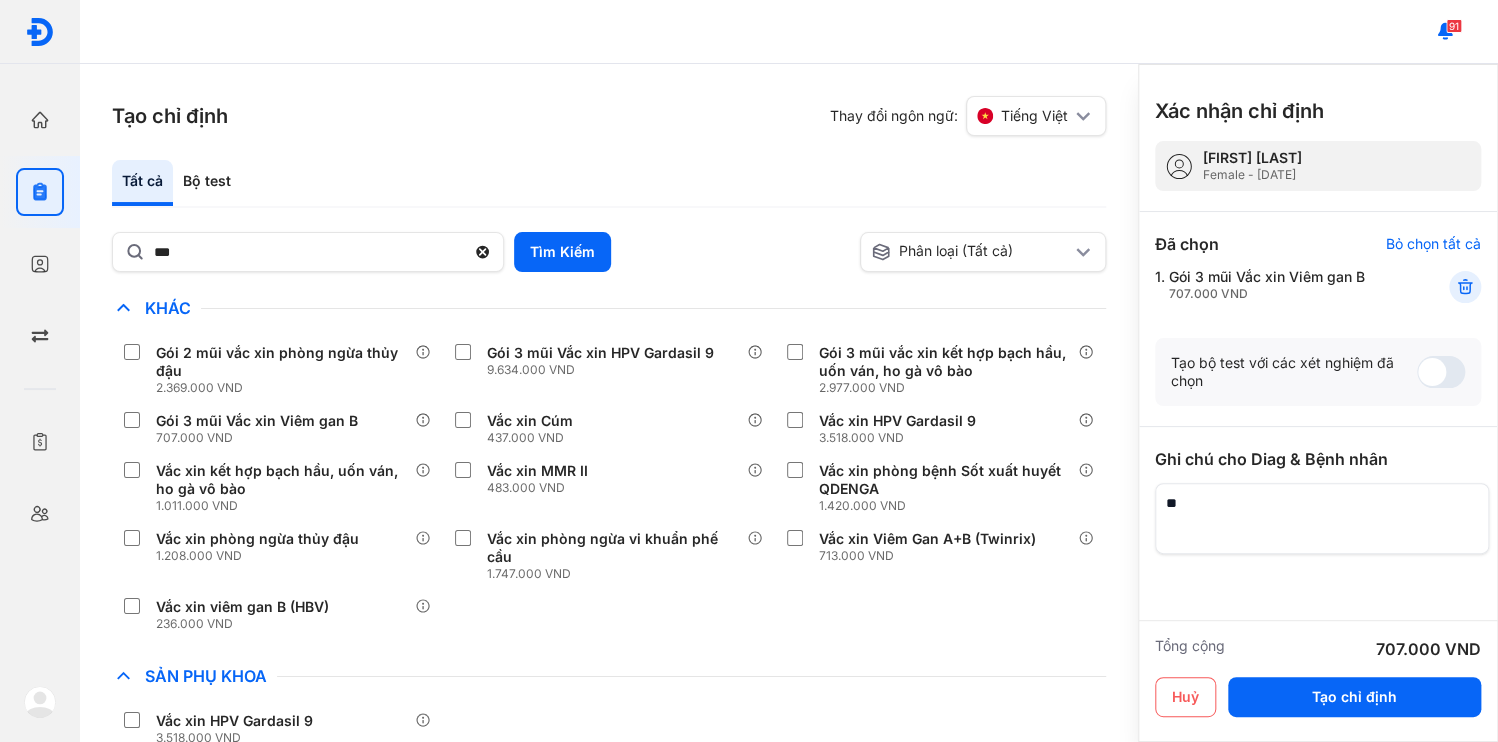 type on "*" 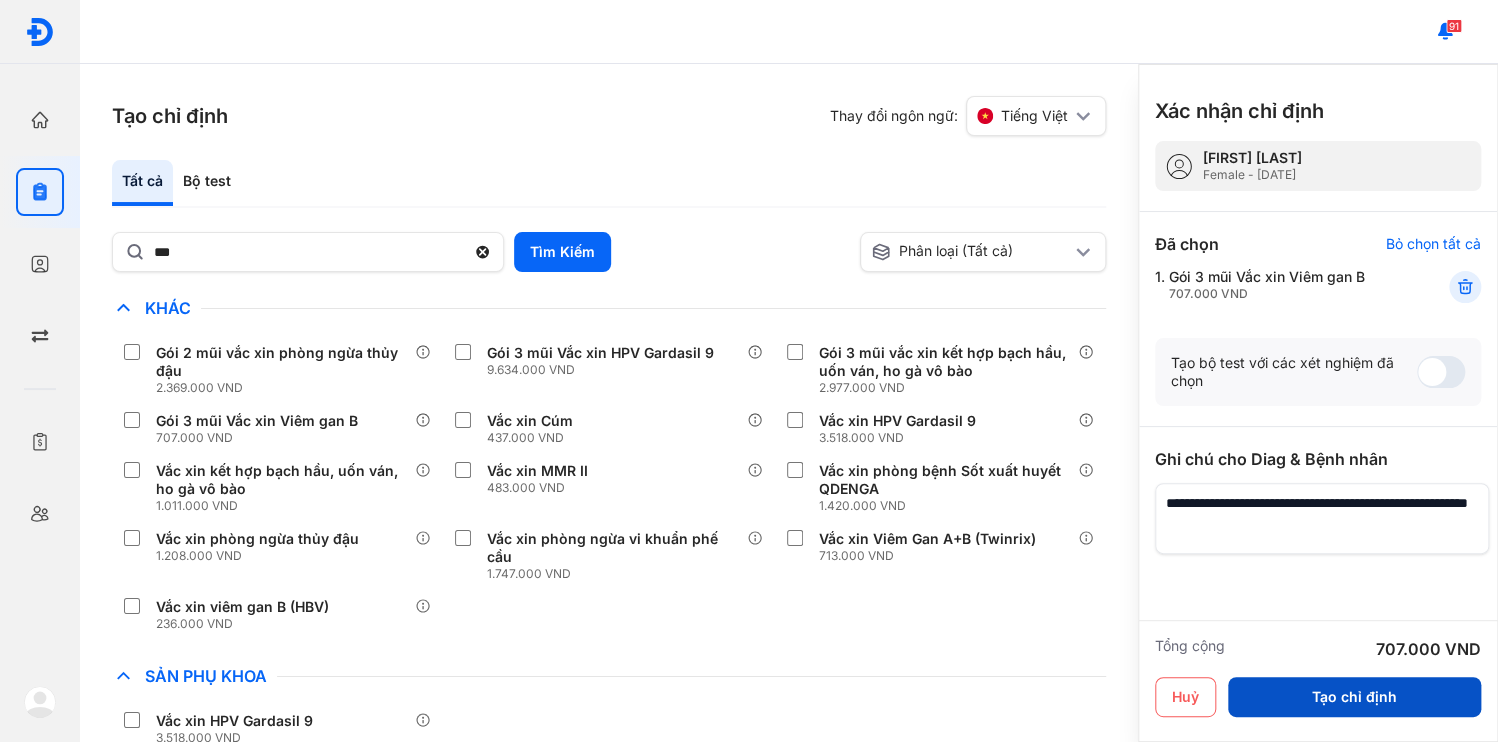 type on "**********" 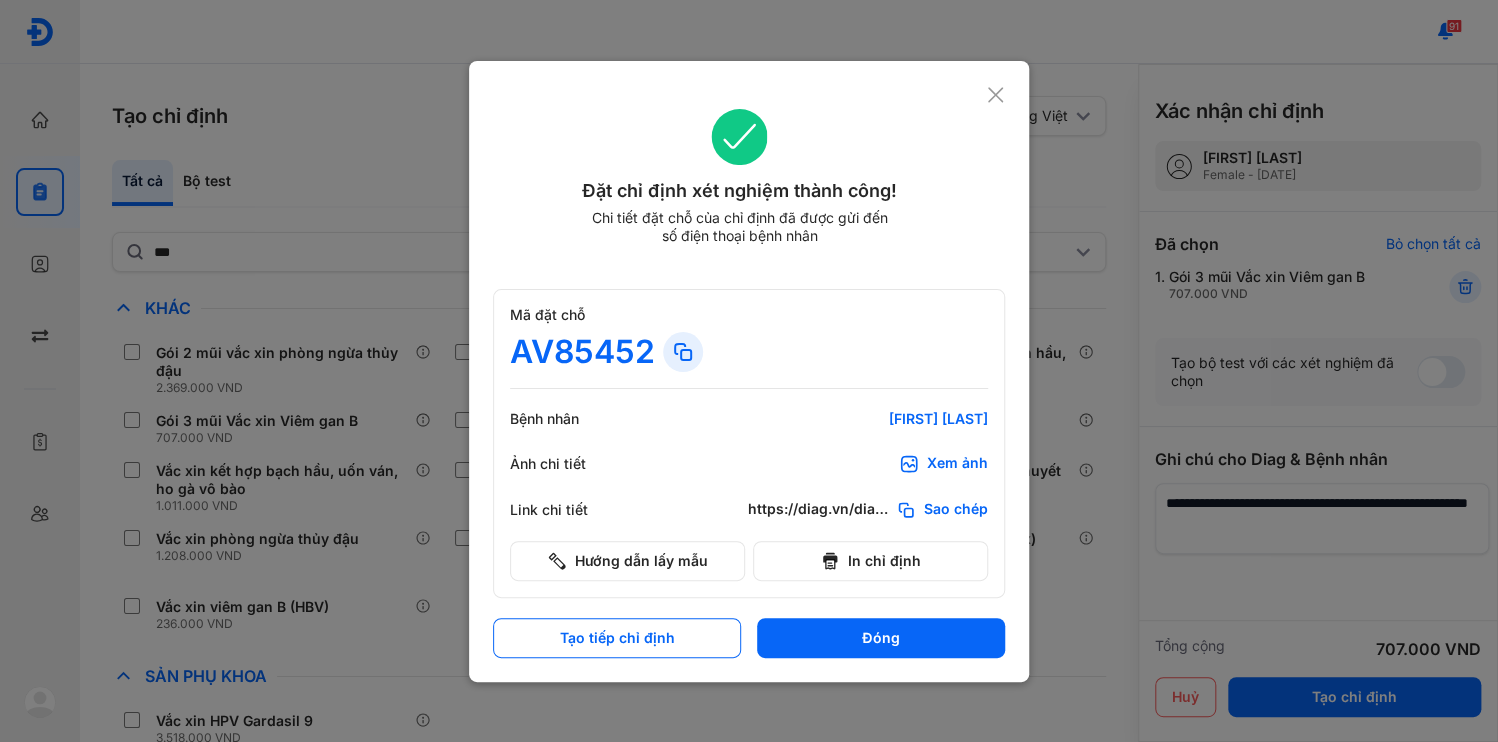 click on "Sao chép" 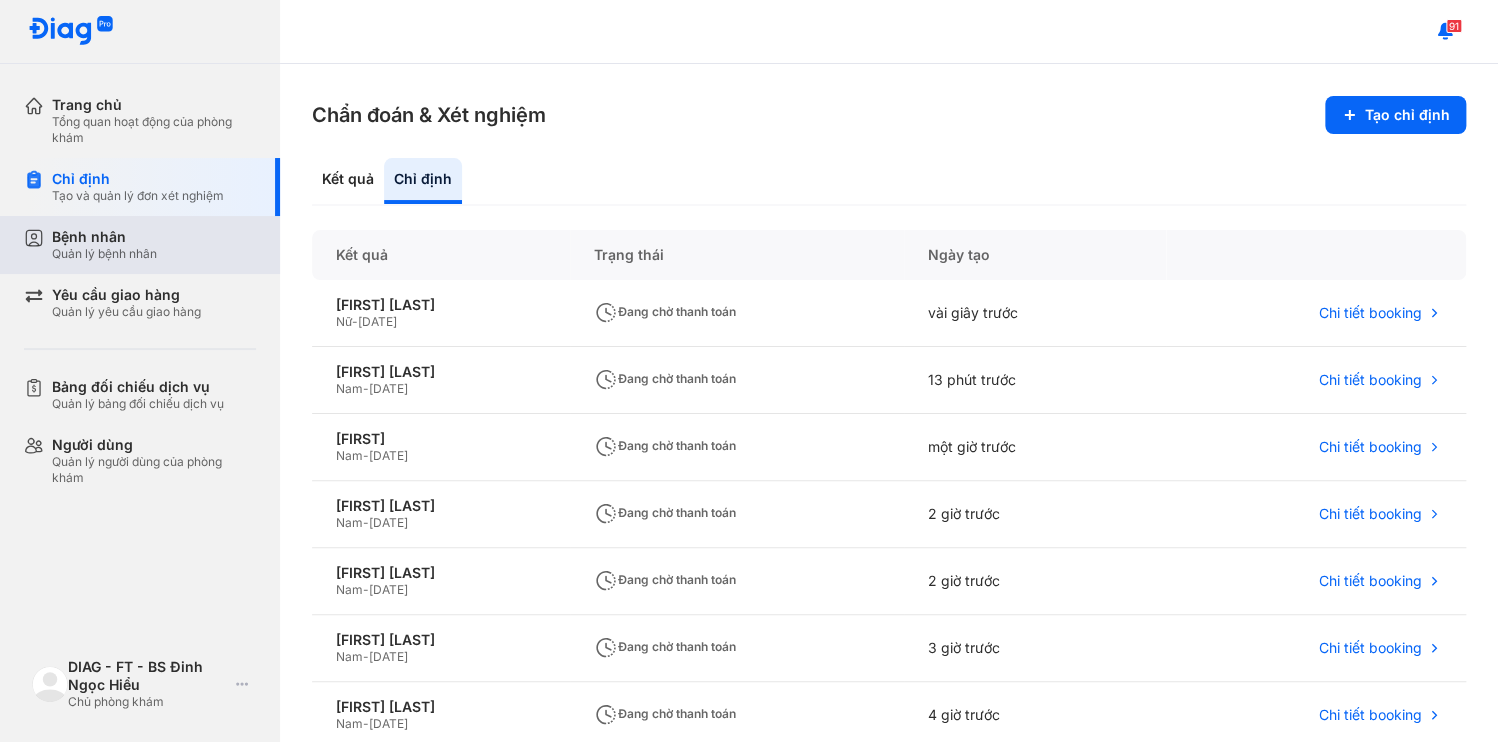 click on "Quản lý bệnh nhân" at bounding box center [104, 254] 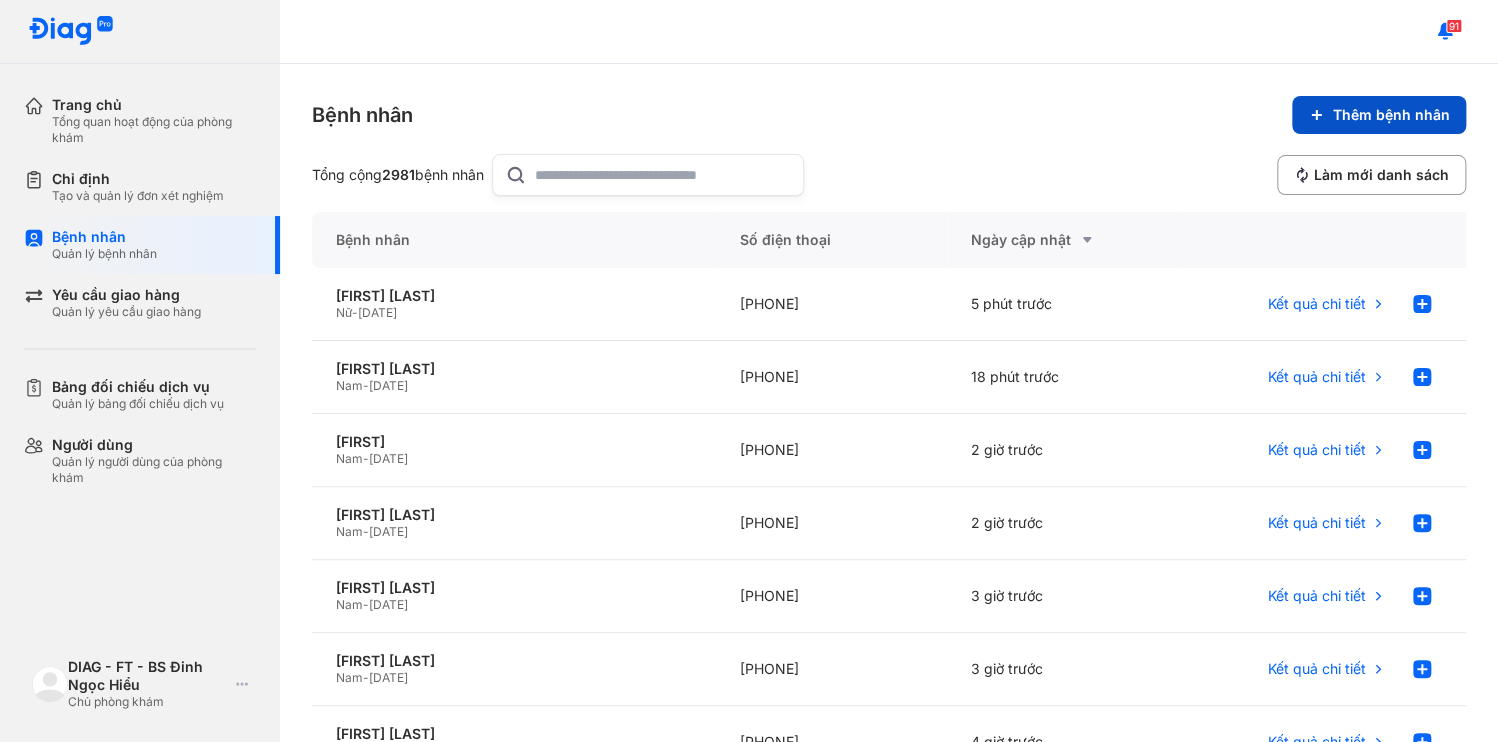click on "Thêm bệnh nhân" 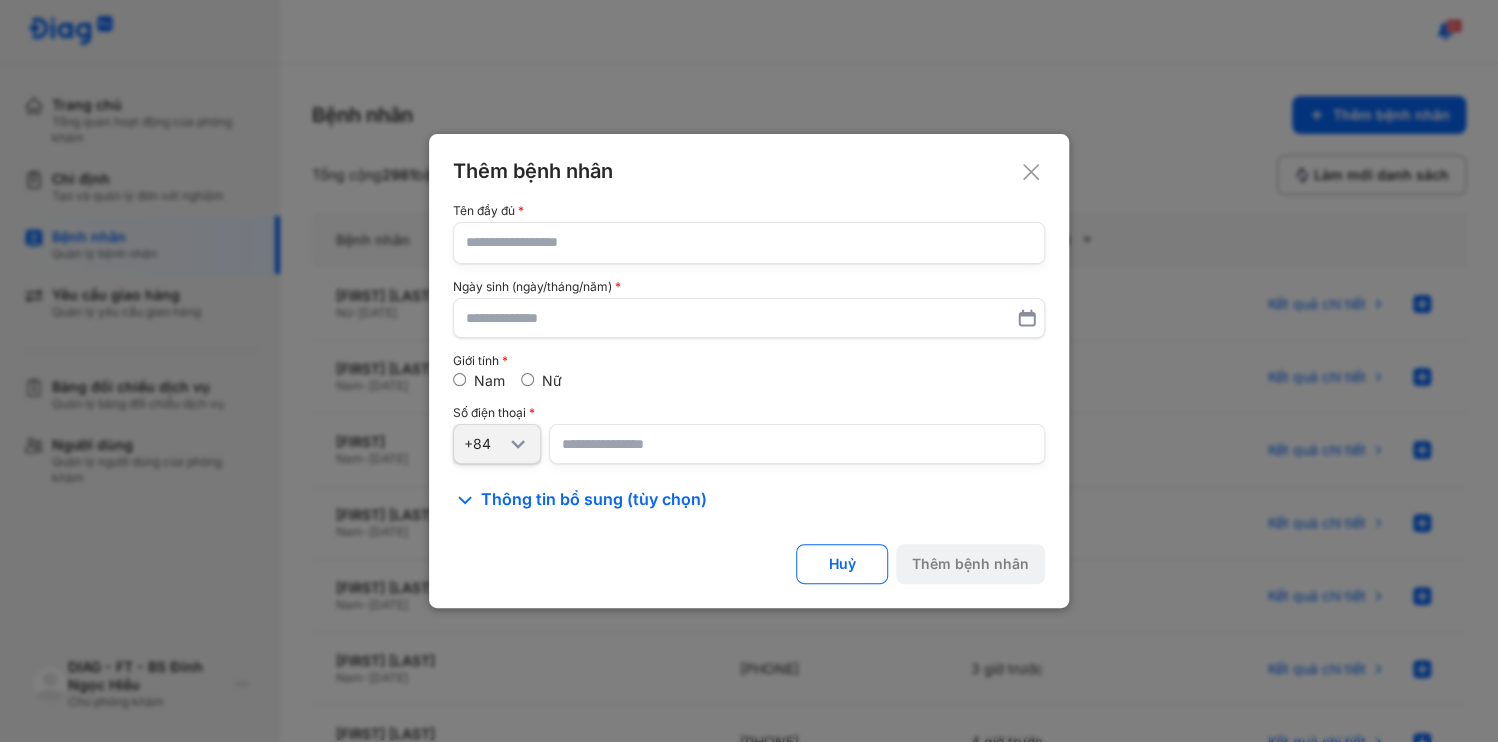 click 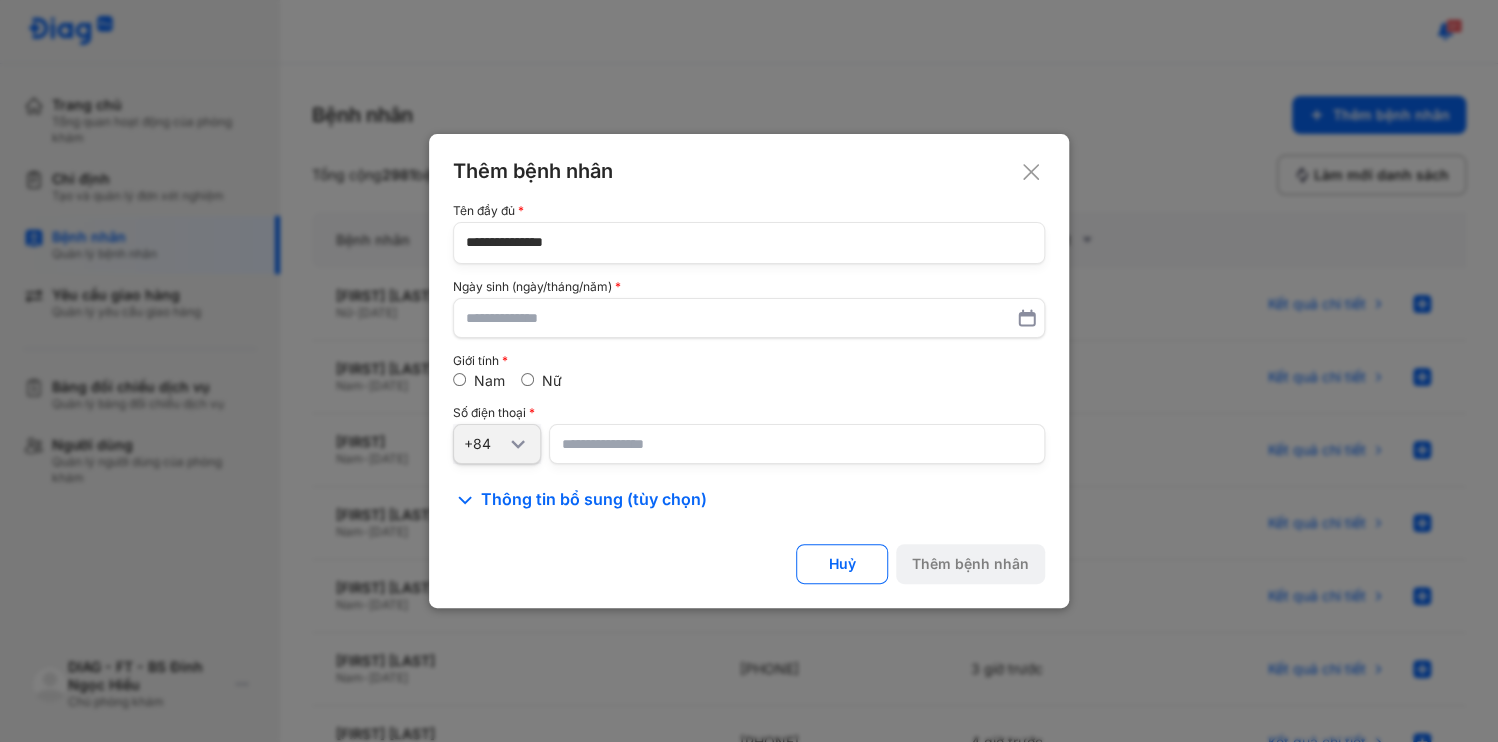 type on "**********" 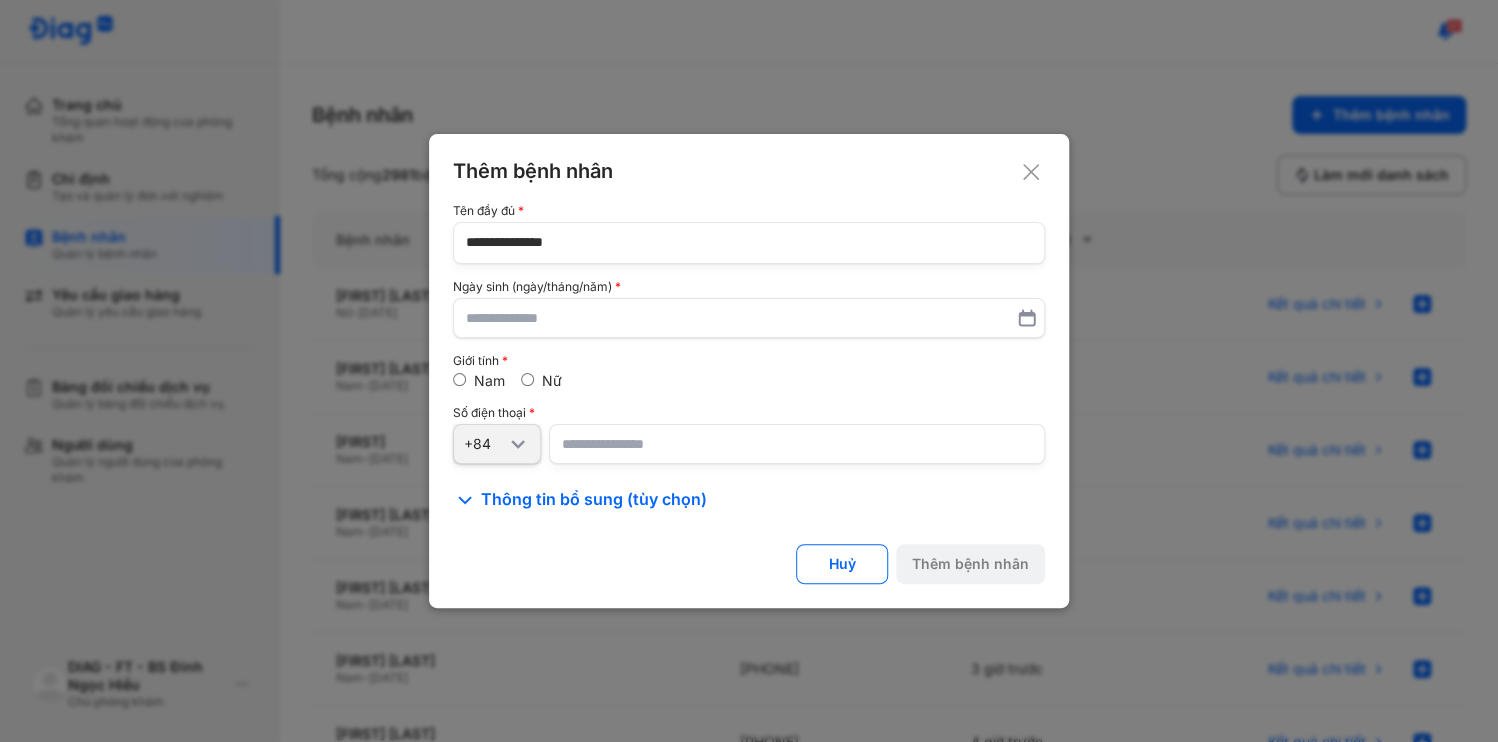 click at bounding box center (797, 444) 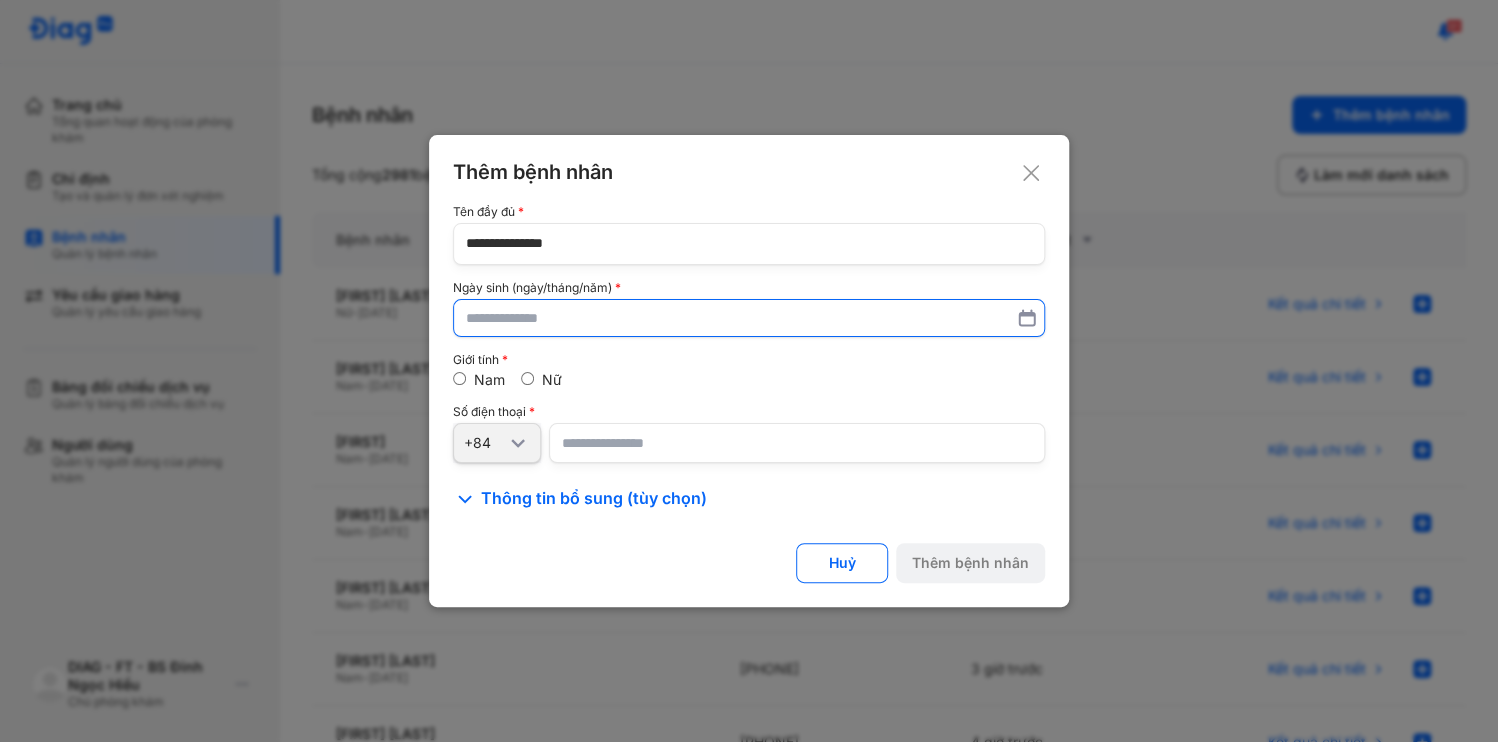 paste on "**********" 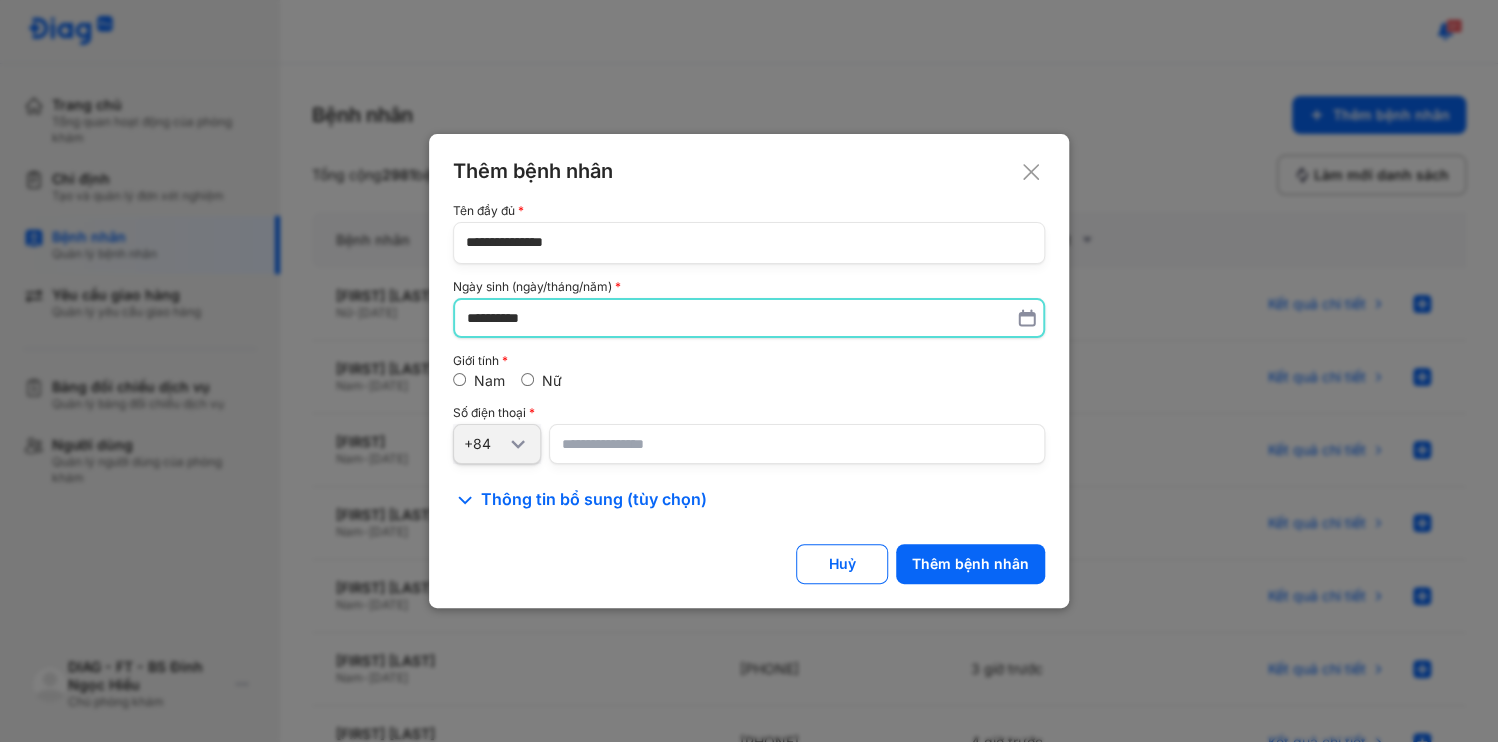 click on "**********" at bounding box center [749, 318] 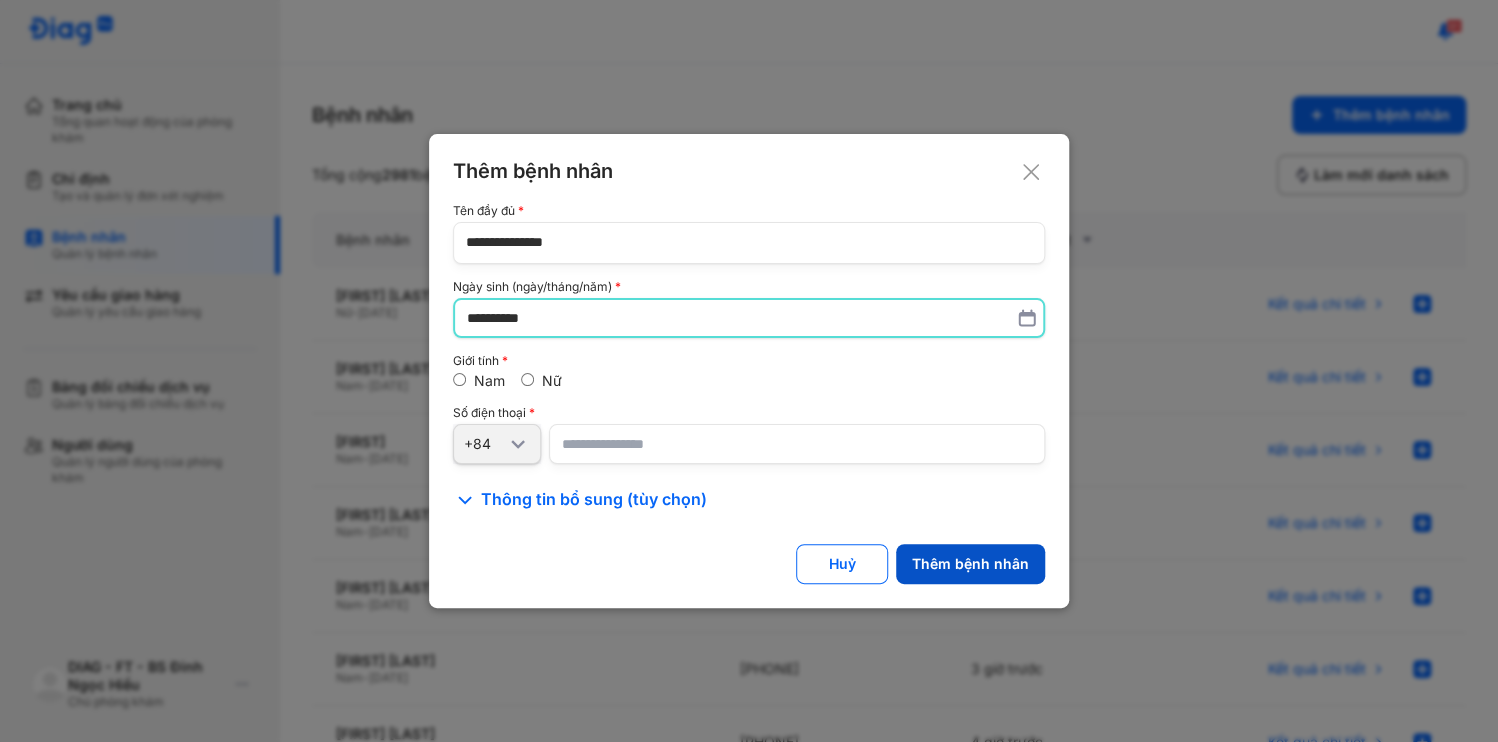 type on "**********" 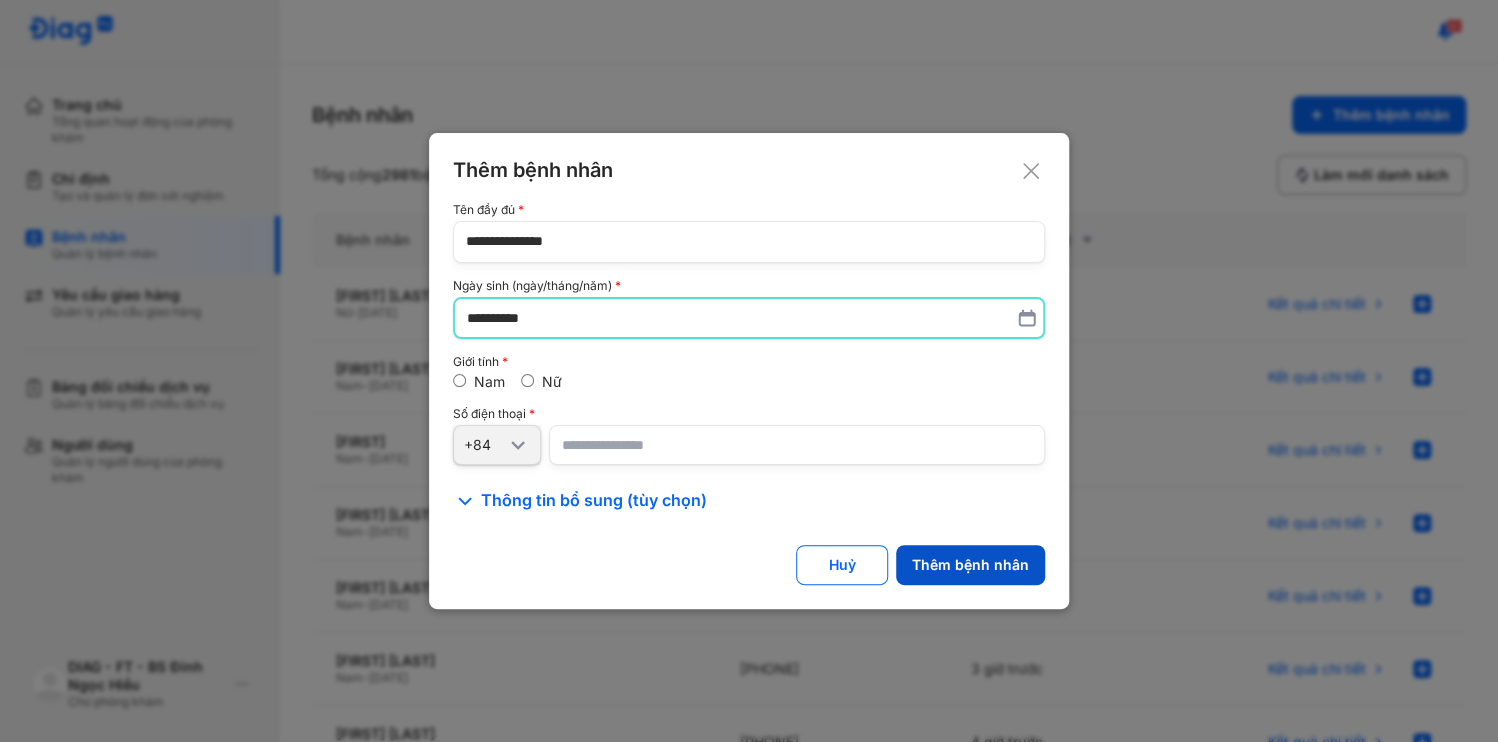 click on "Thêm bệnh nhân" 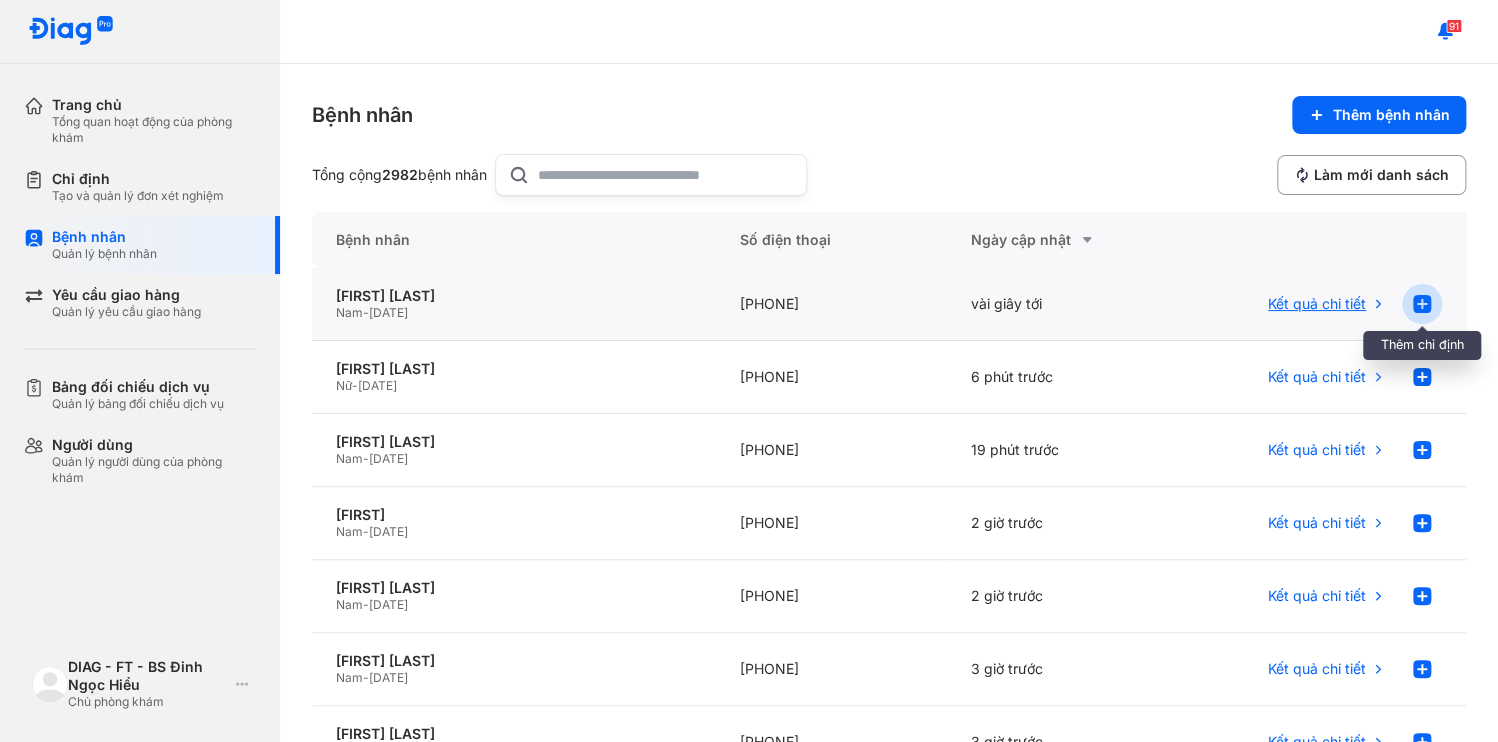 click 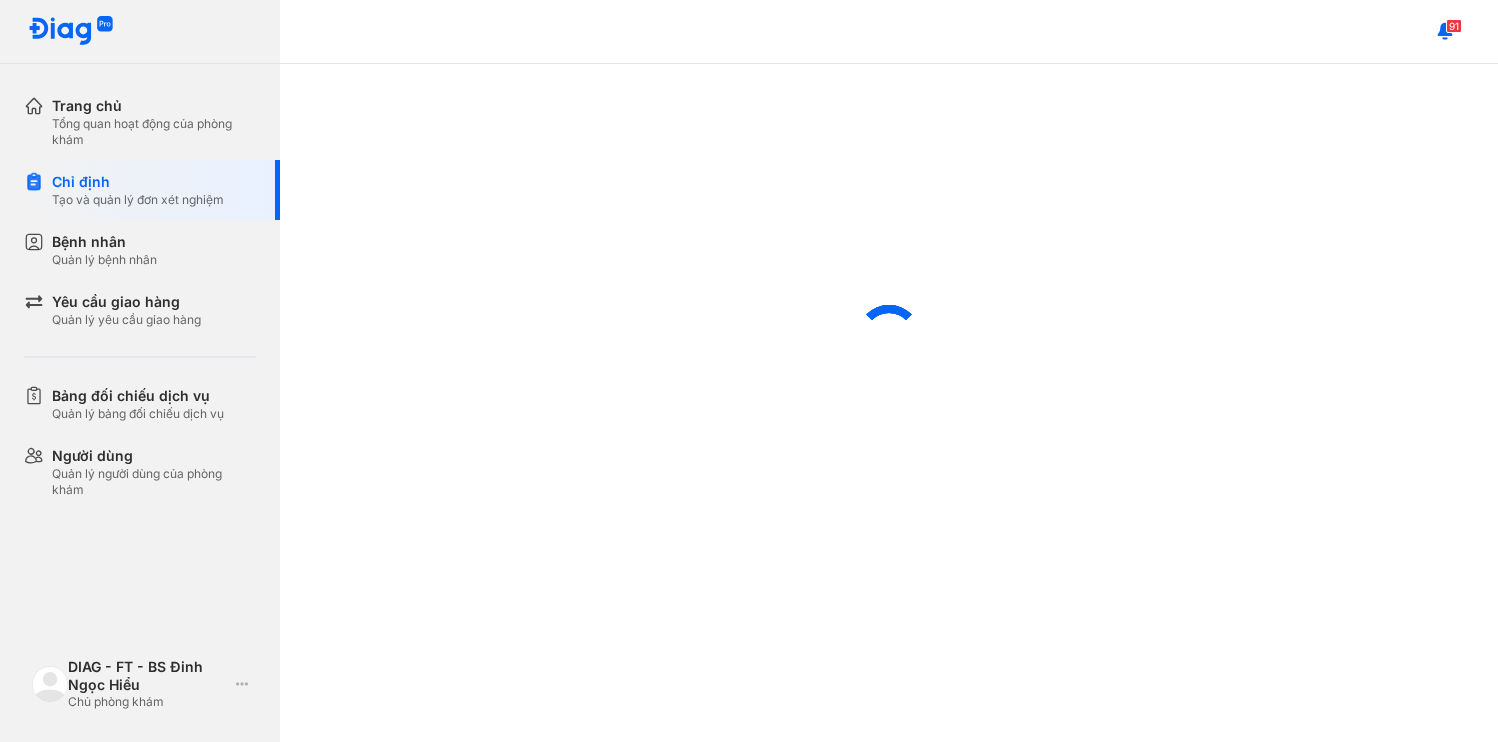 scroll, scrollTop: 0, scrollLeft: 0, axis: both 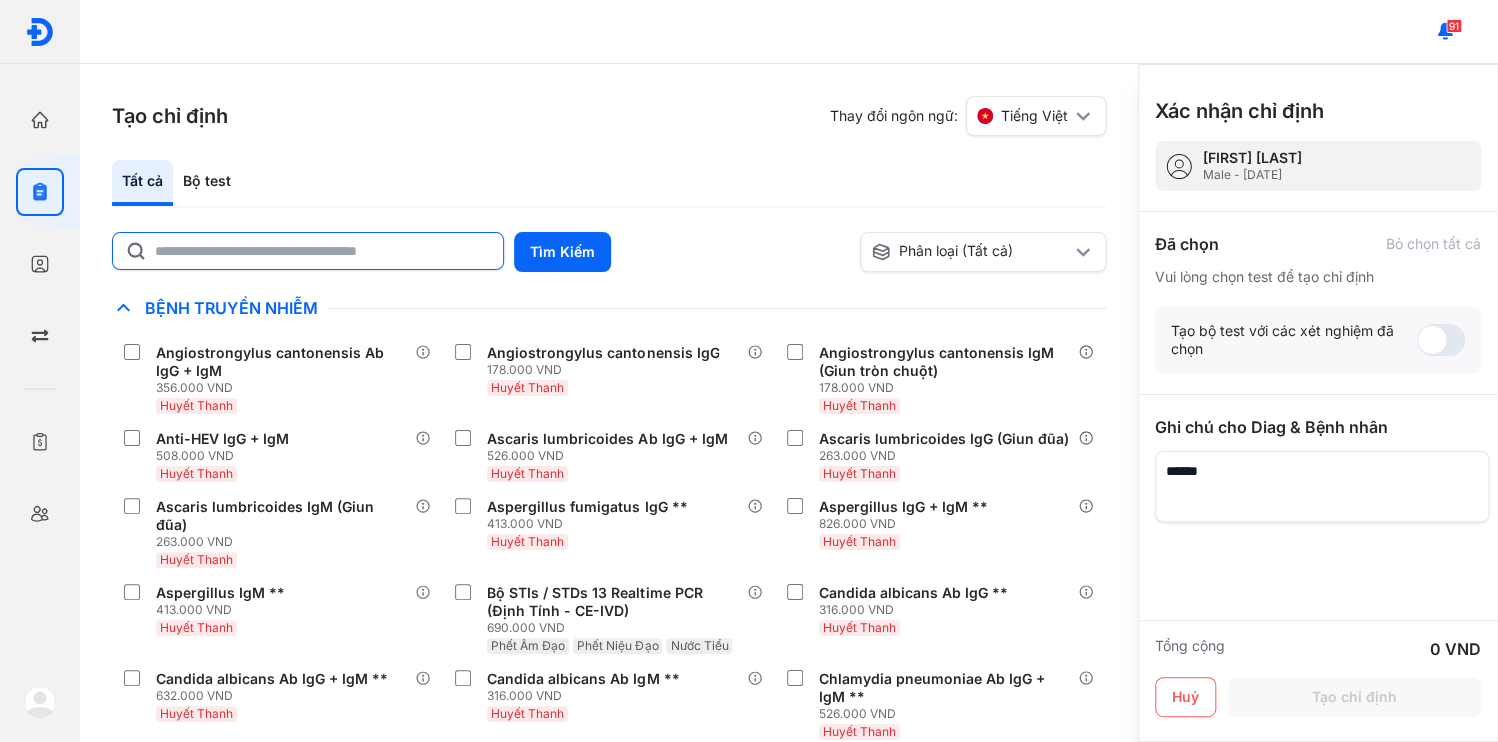 click 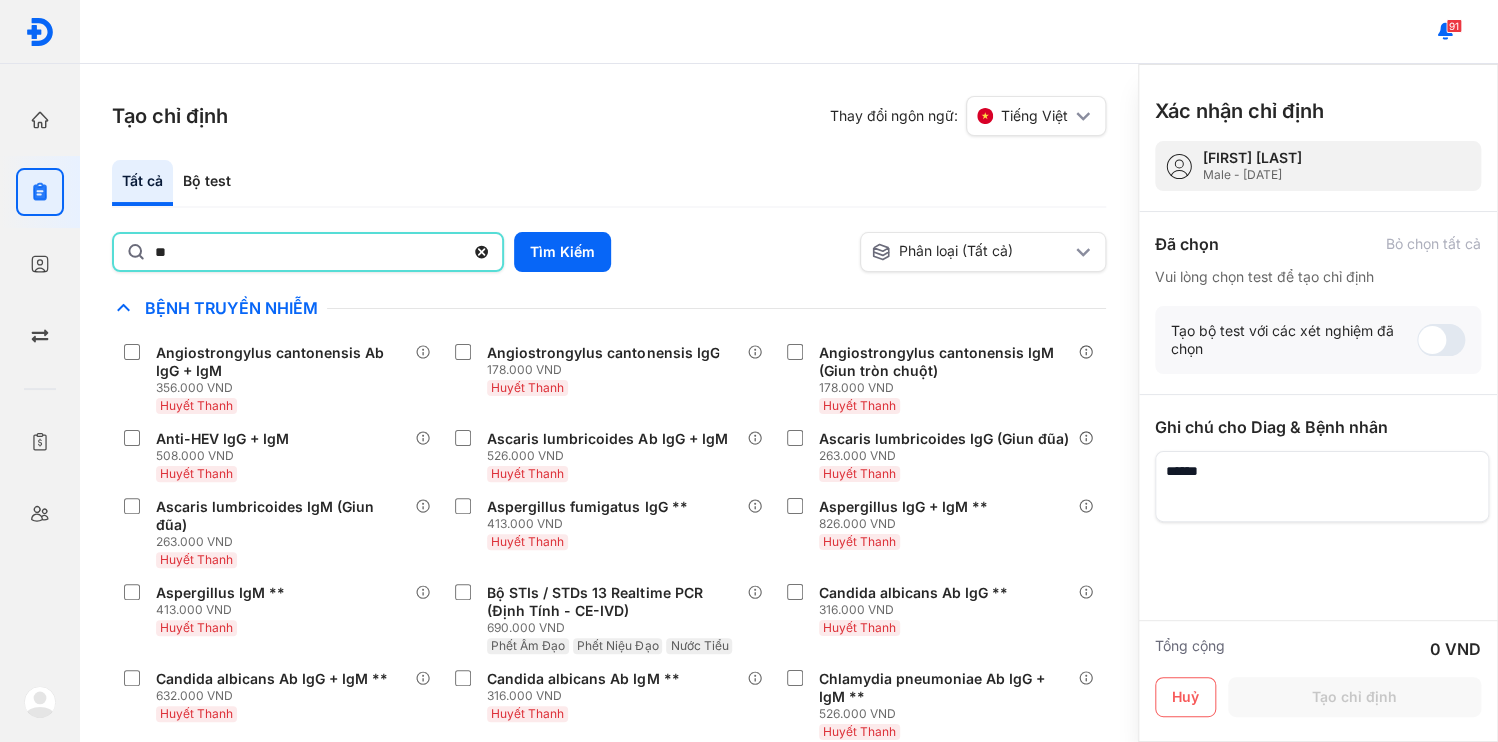 type on "**" 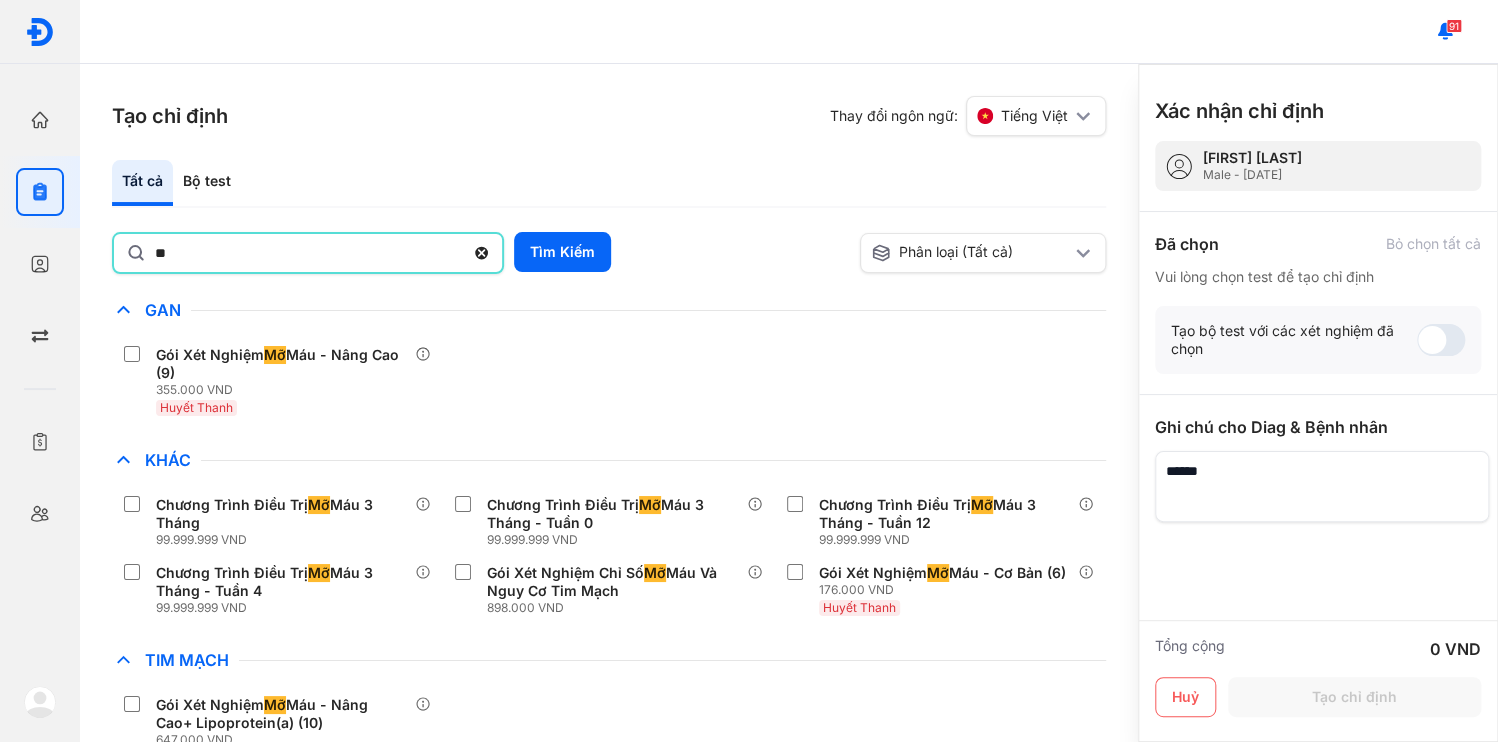 click on "Gói Xét Nghiệm  Mỡ  Máu - Nâng Cao (9) 355.000 VND Huyết Thanh" at bounding box center (609, 381) 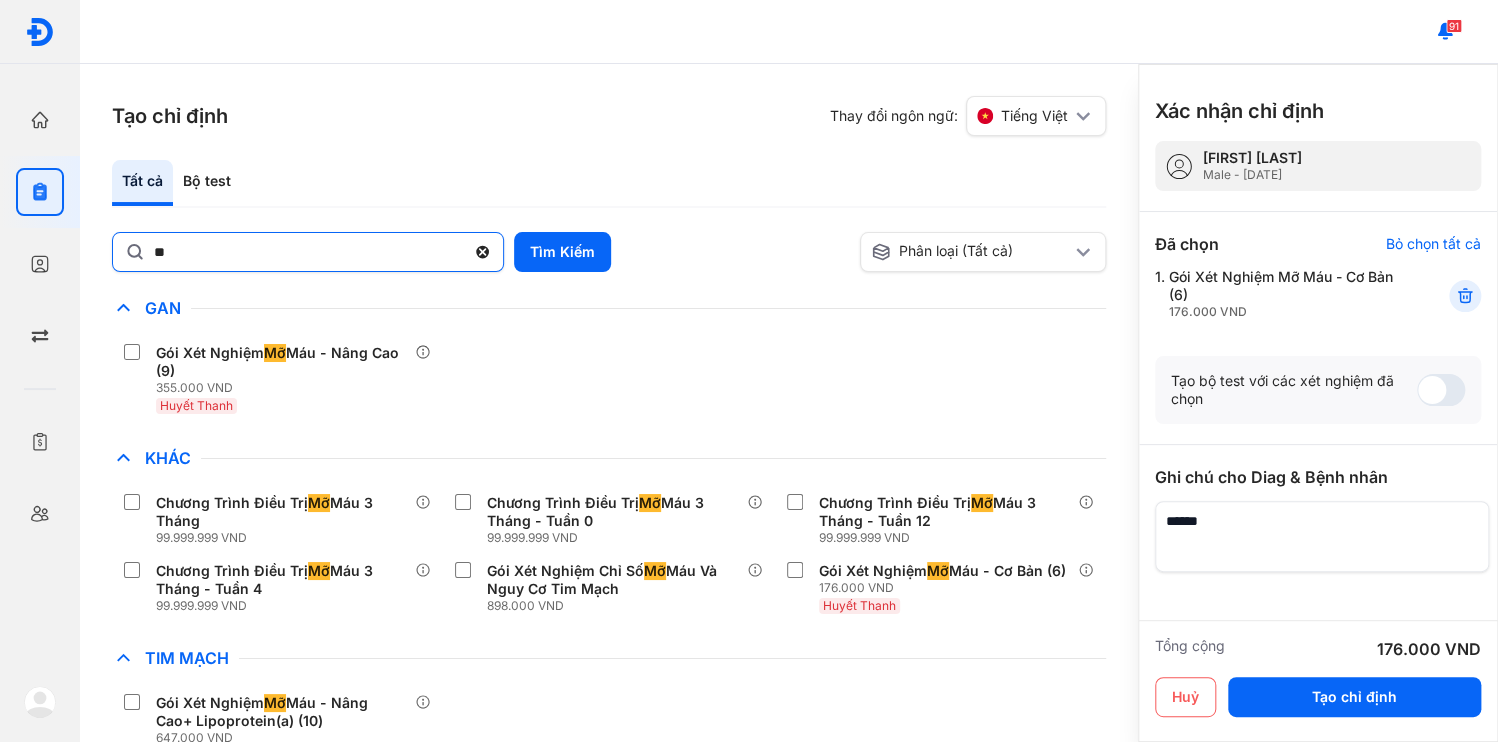 click 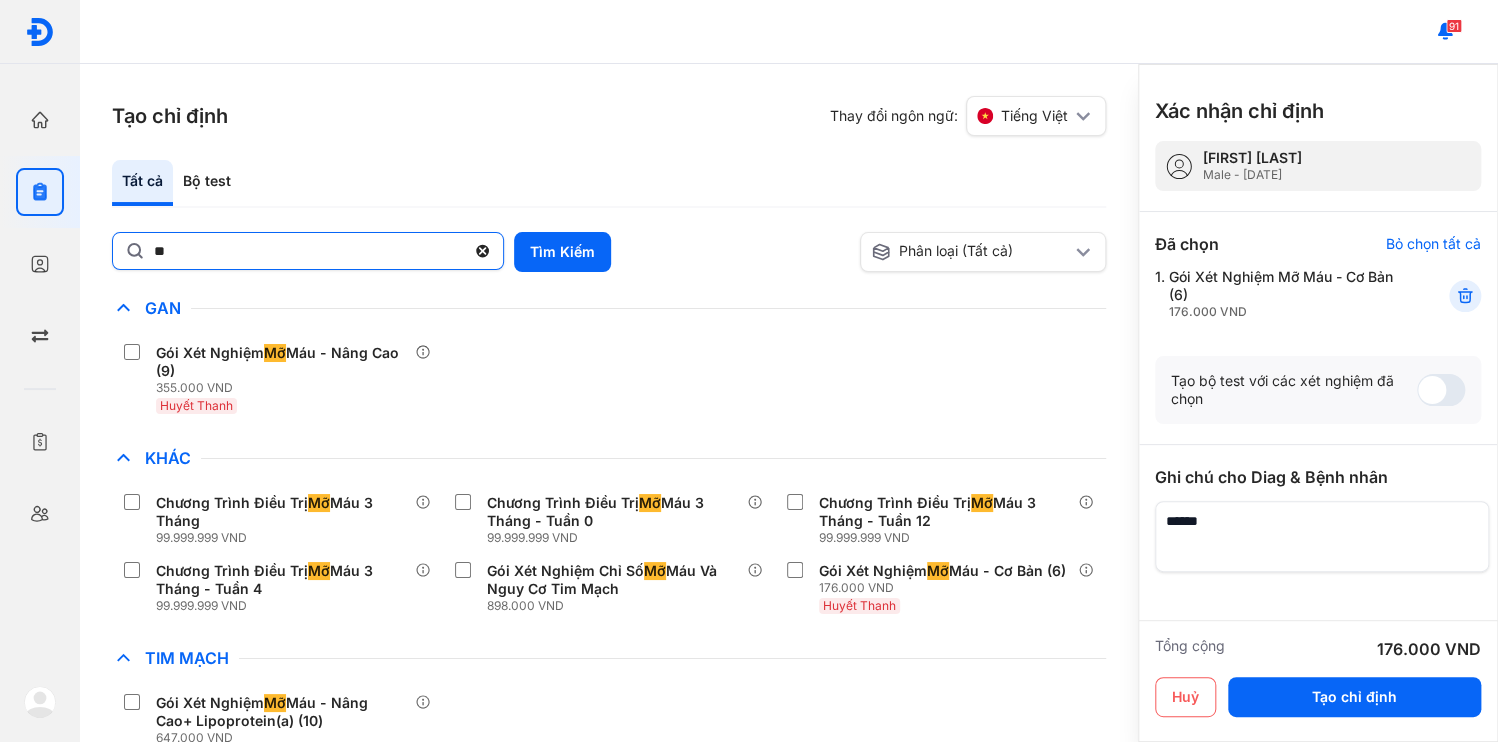click on "**" 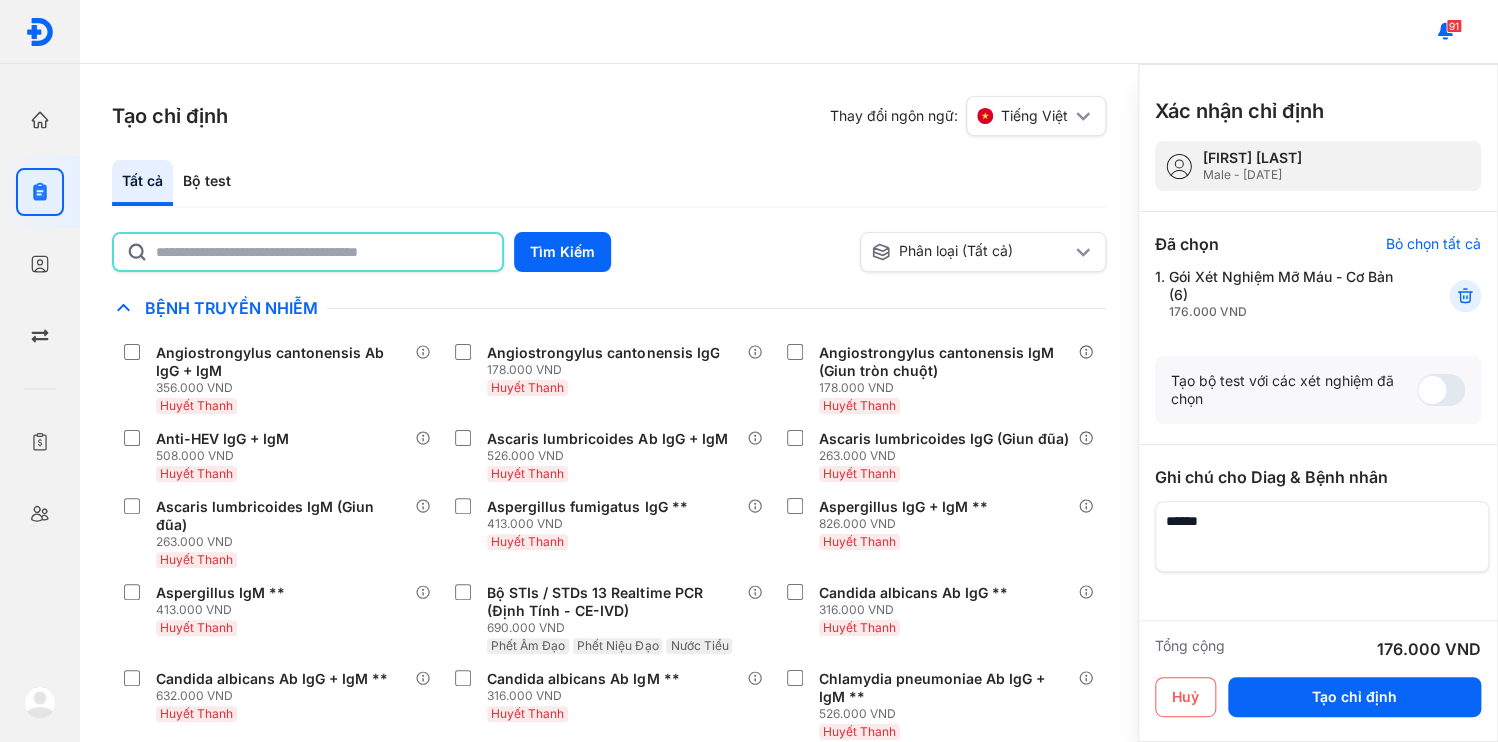 drag, startPoint x: 480, startPoint y: 231, endPoint x: 465, endPoint y: 231, distance: 15 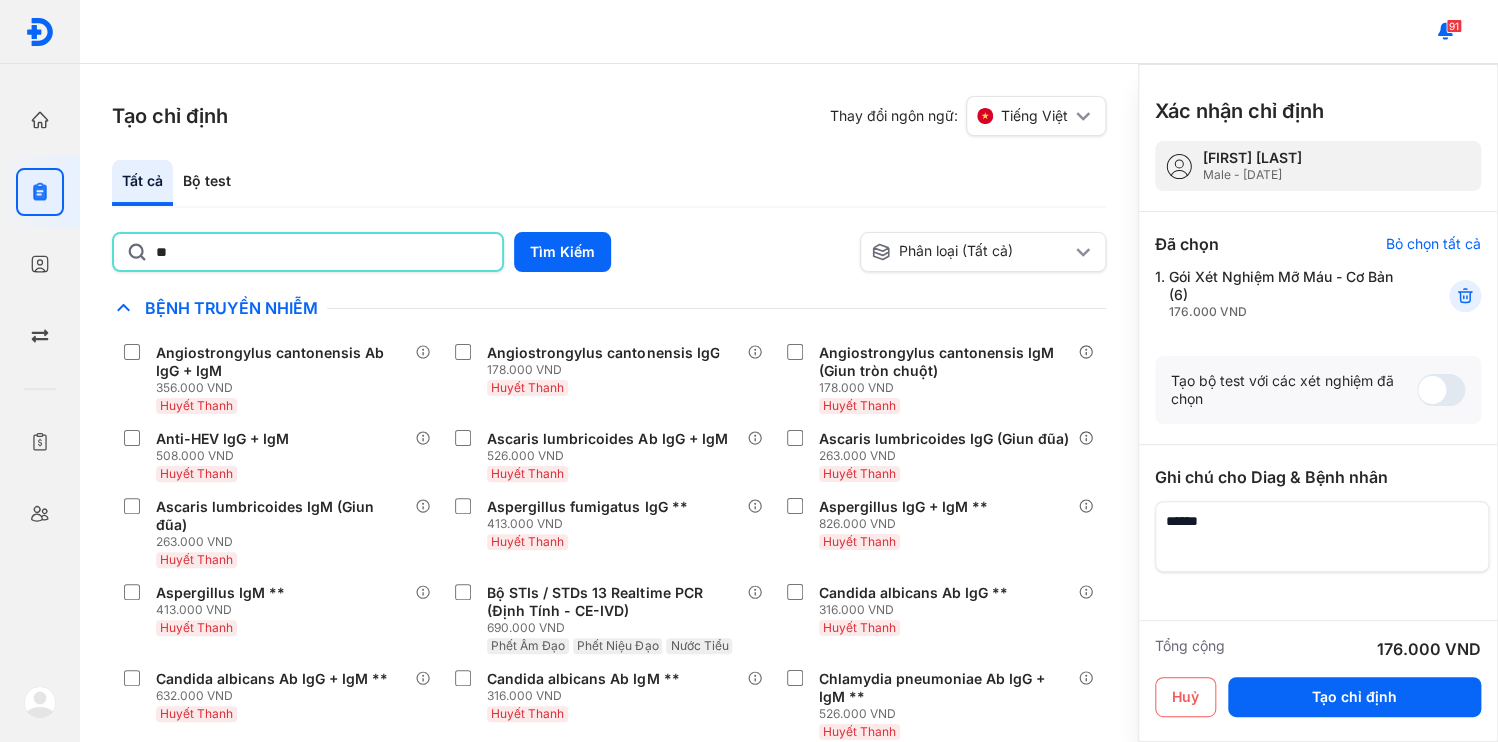 type on "*" 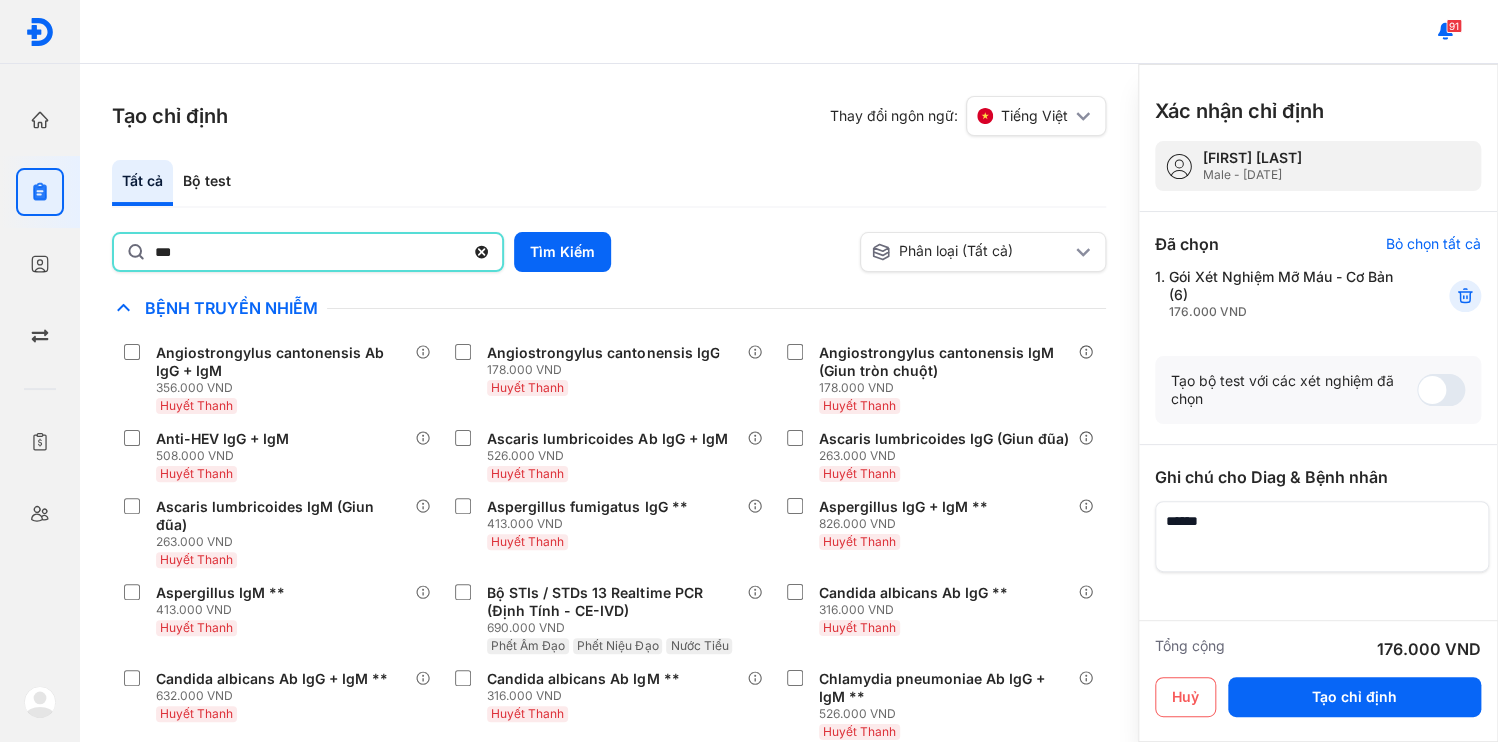 type on "****" 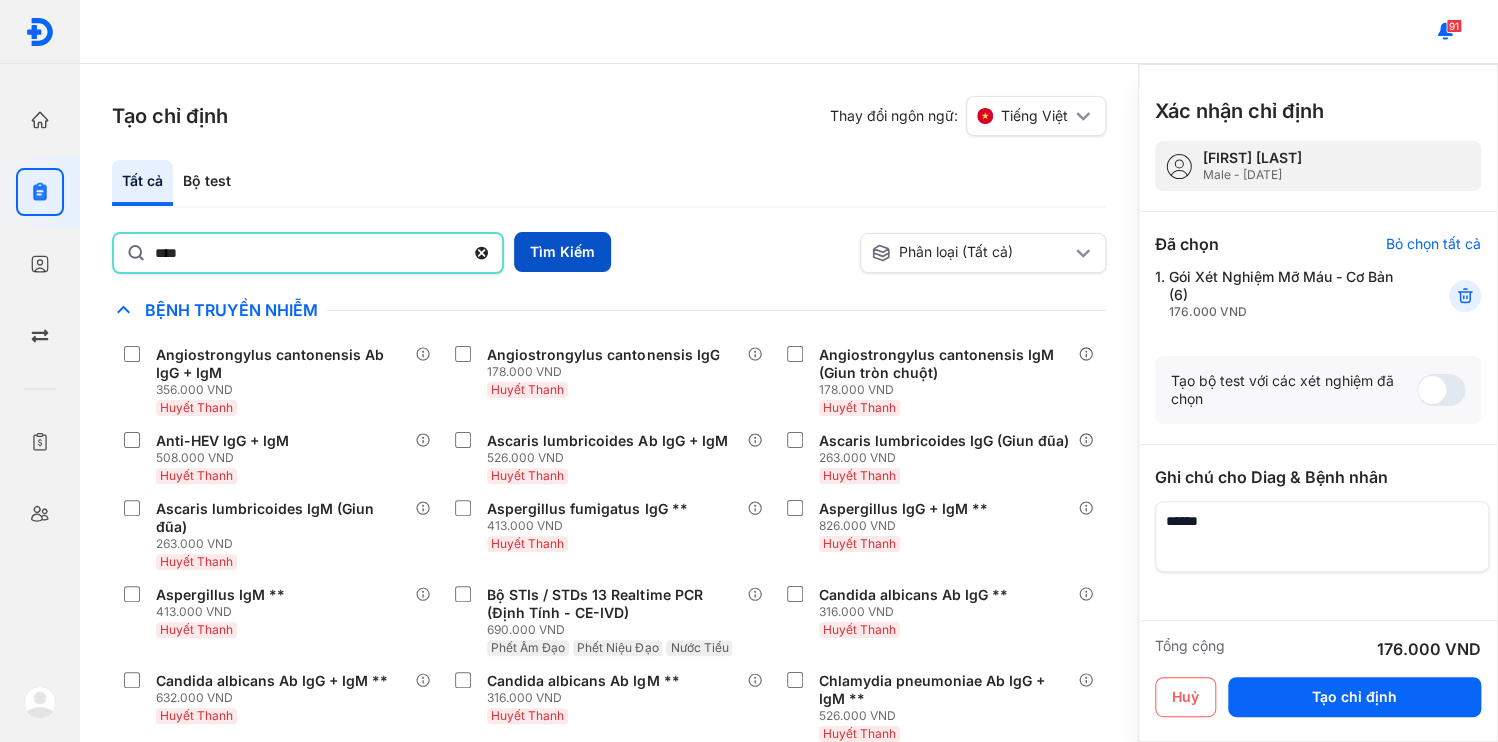 click on "Tìm Kiếm" at bounding box center (562, 252) 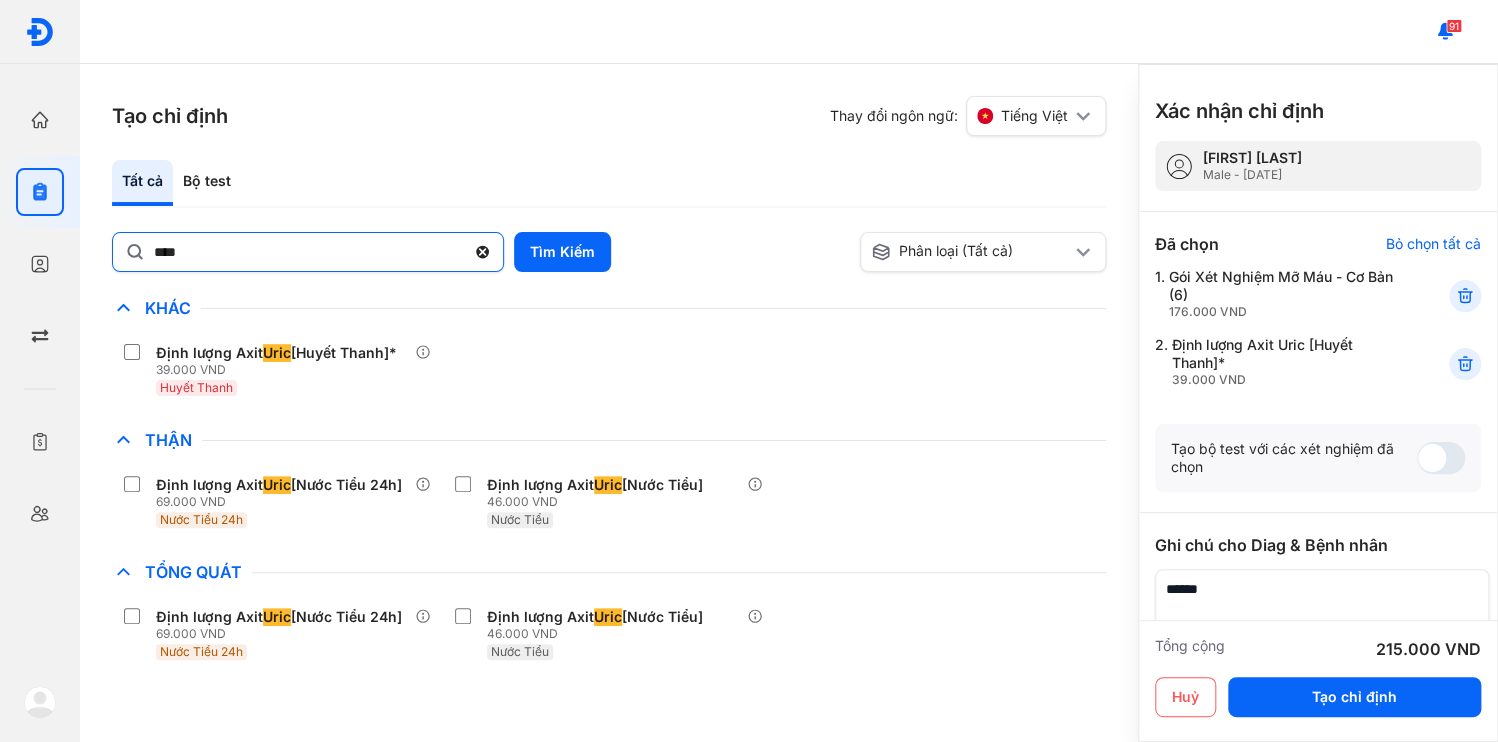 click 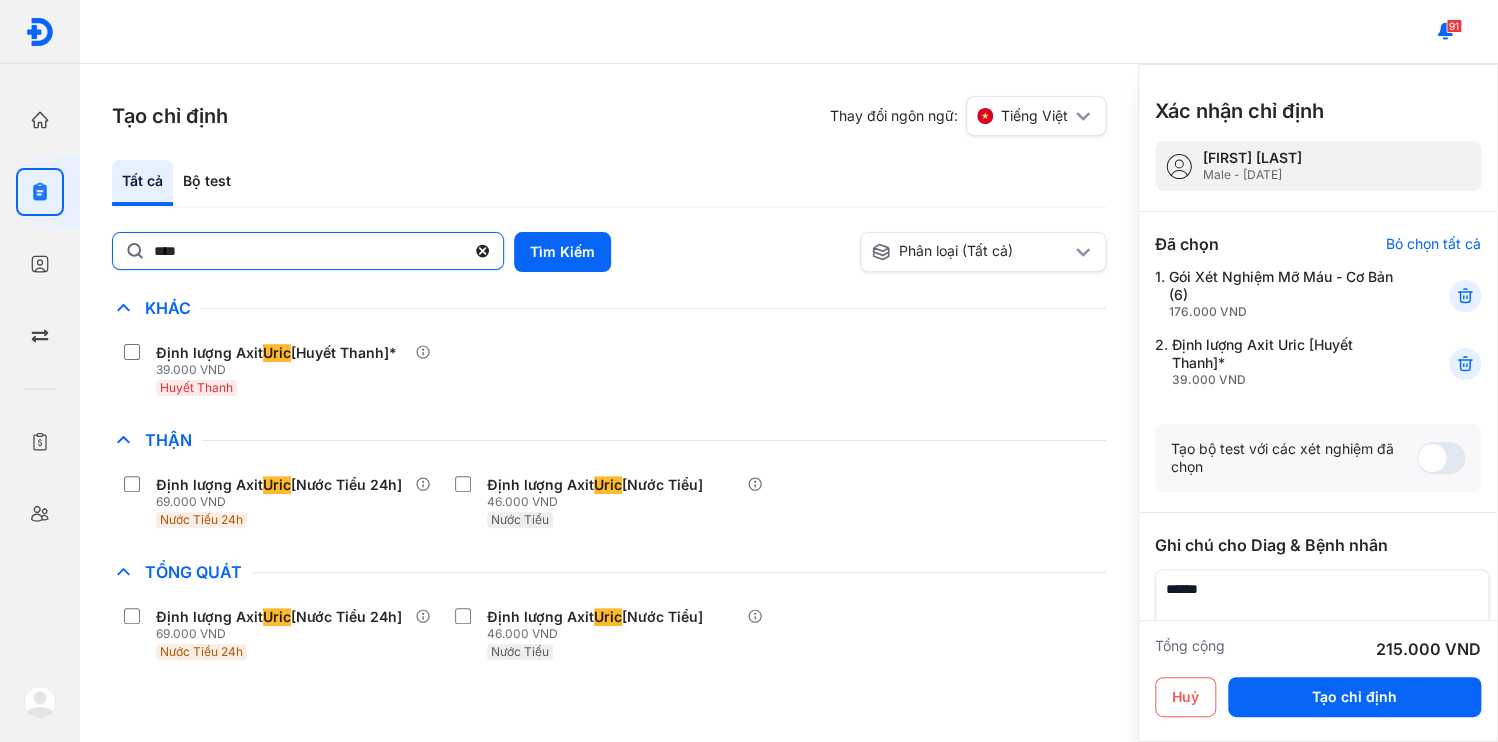 click on "****" 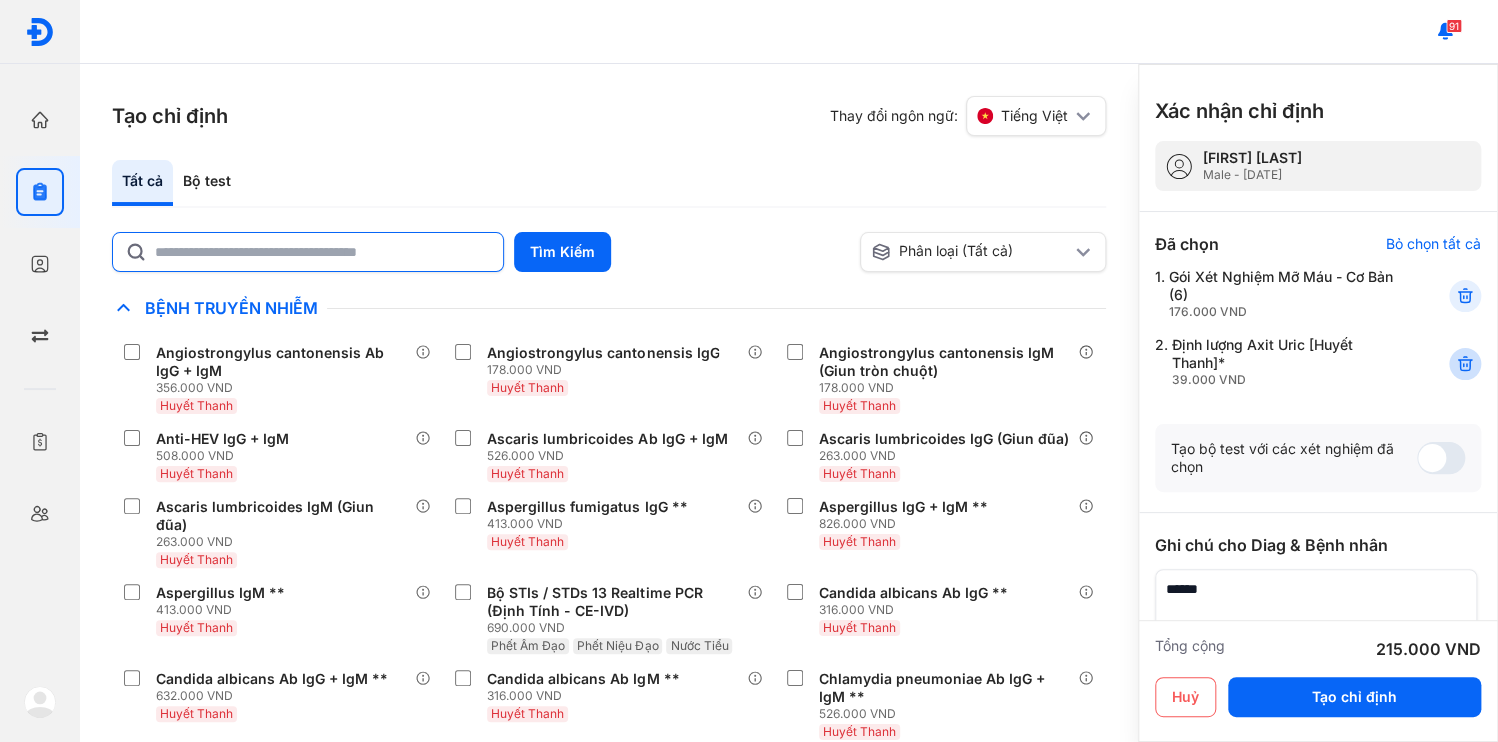click 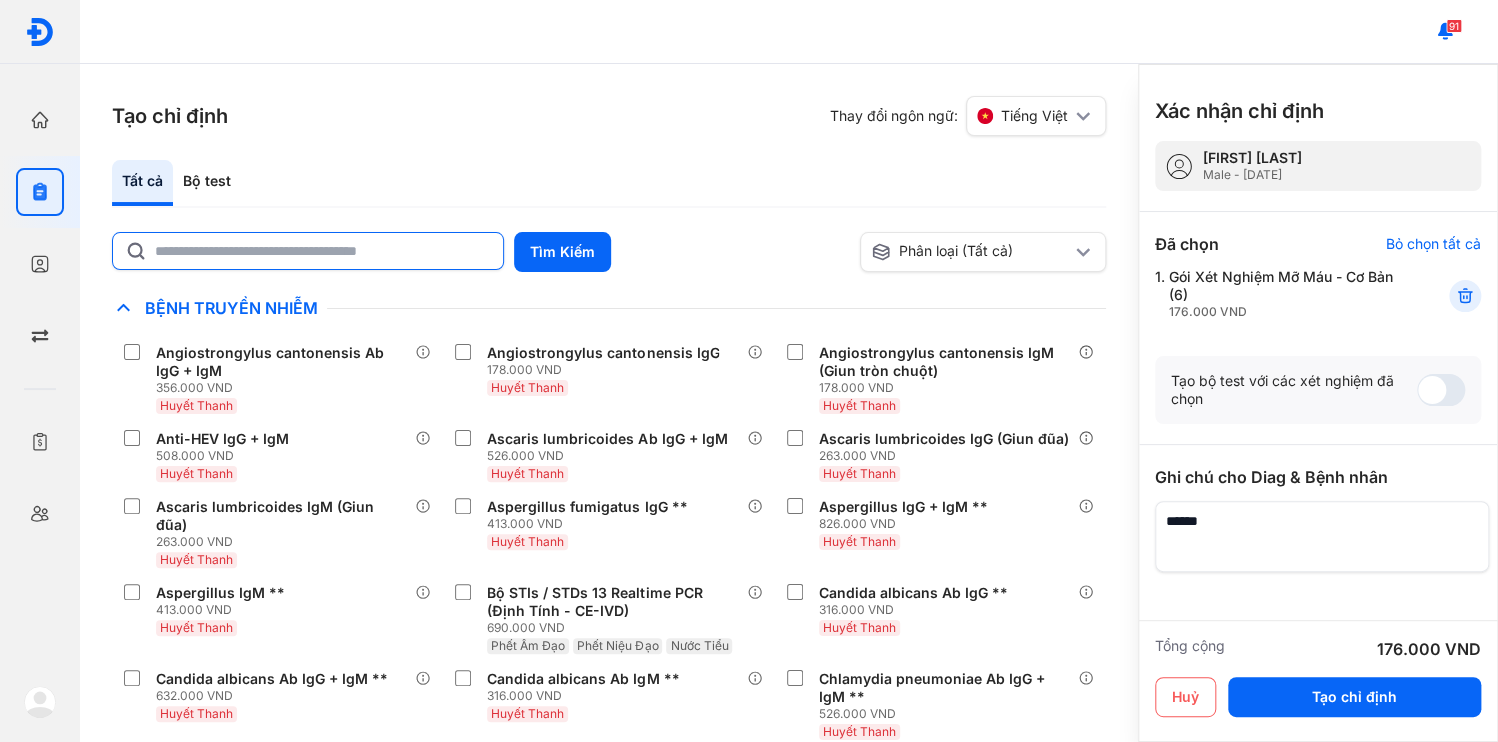 click 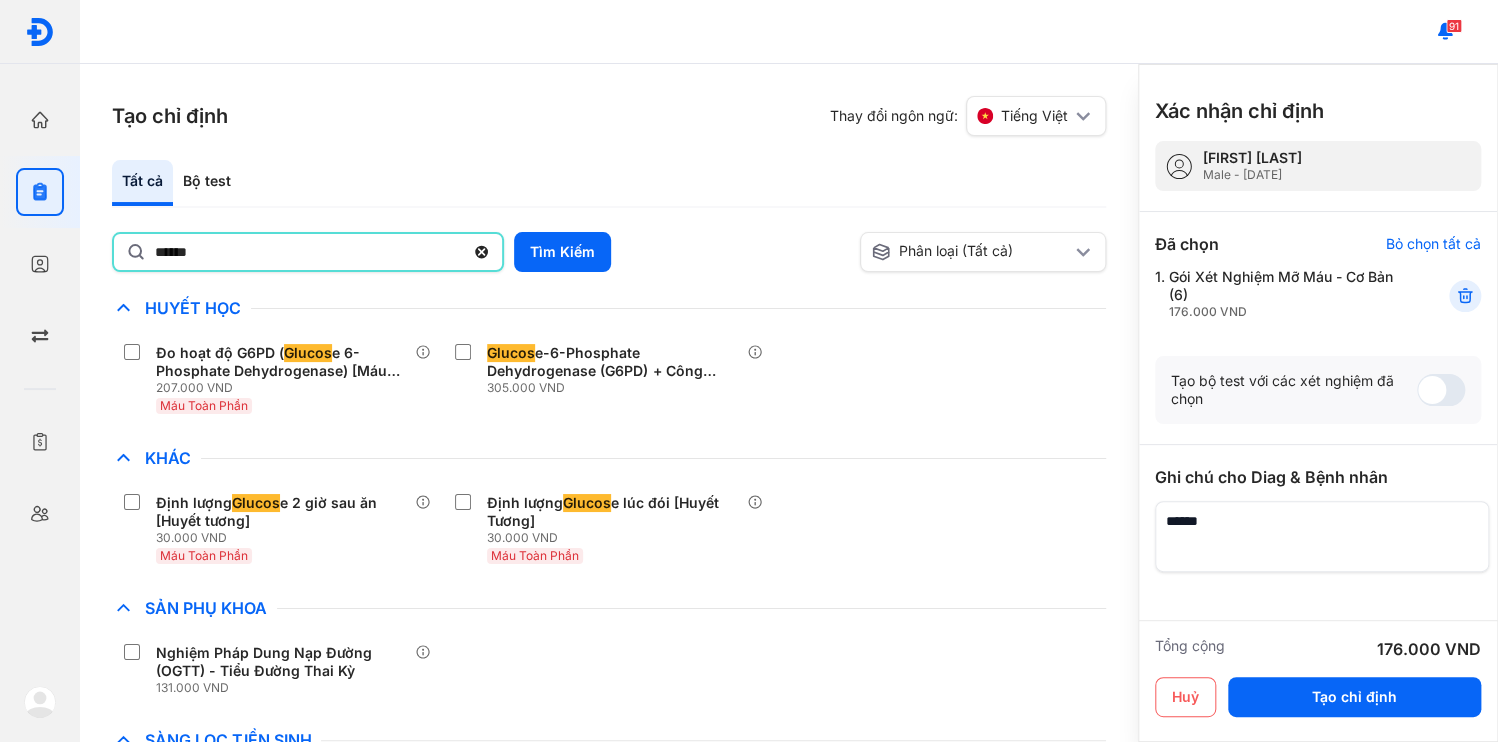 type on "*******" 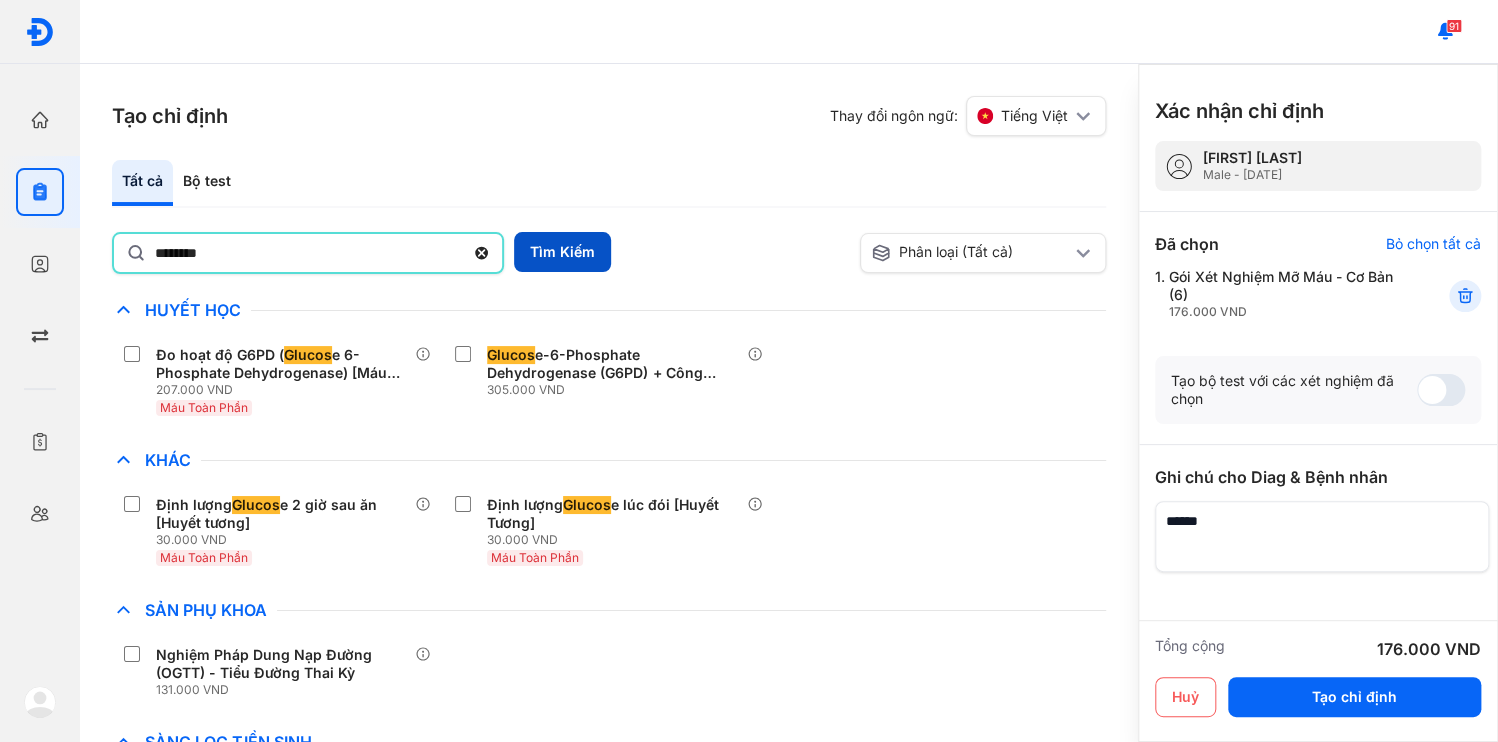 click on "Tìm Kiếm" at bounding box center [562, 252] 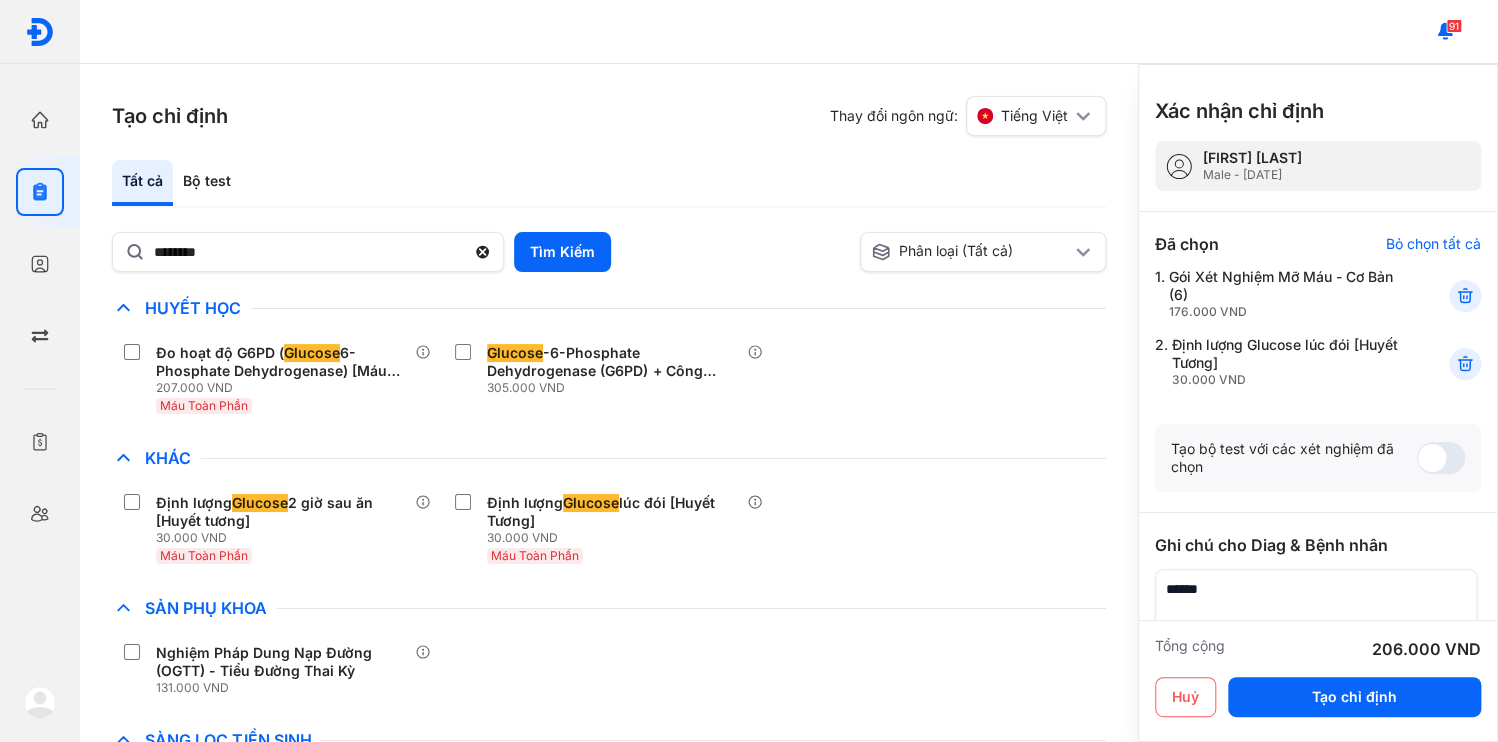 click at bounding box center (1316, 604) 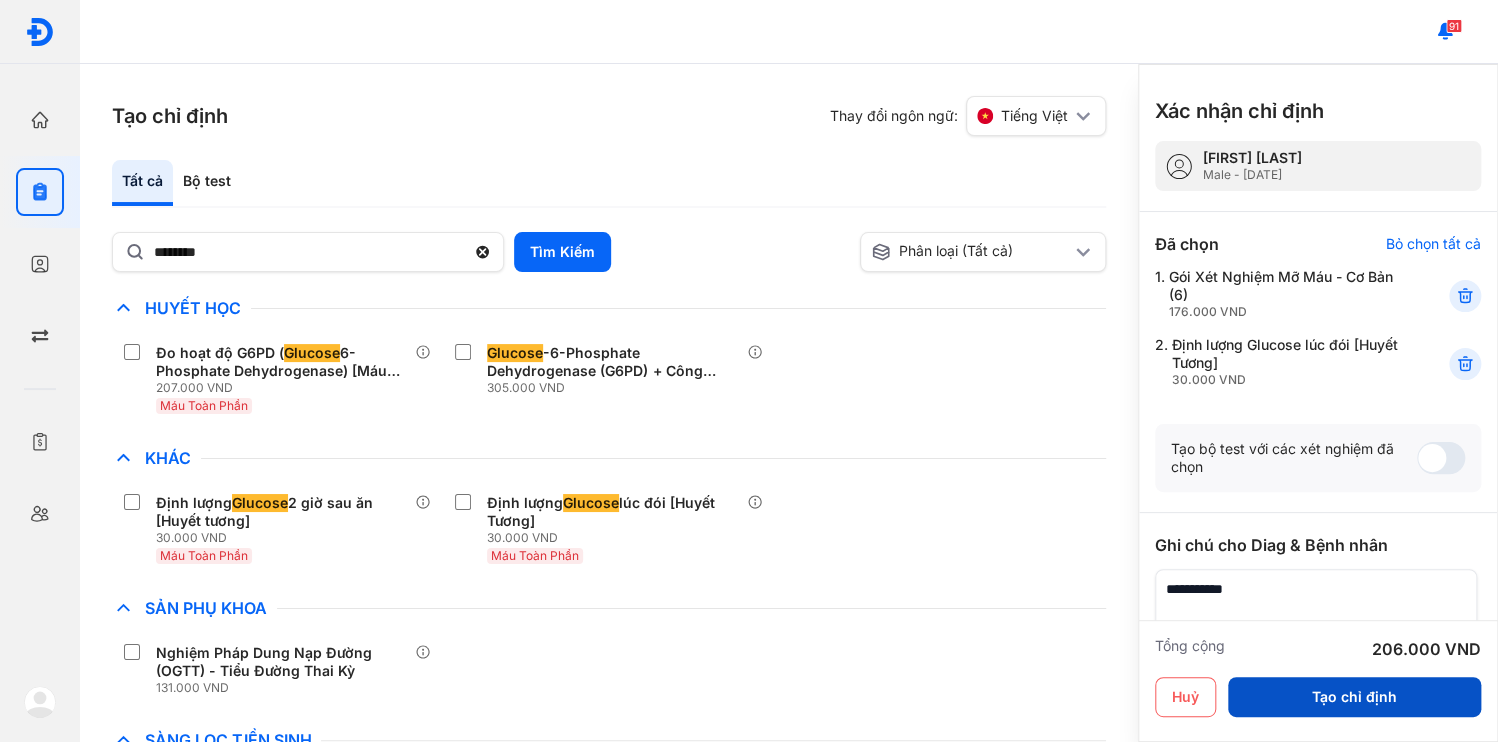 type on "**********" 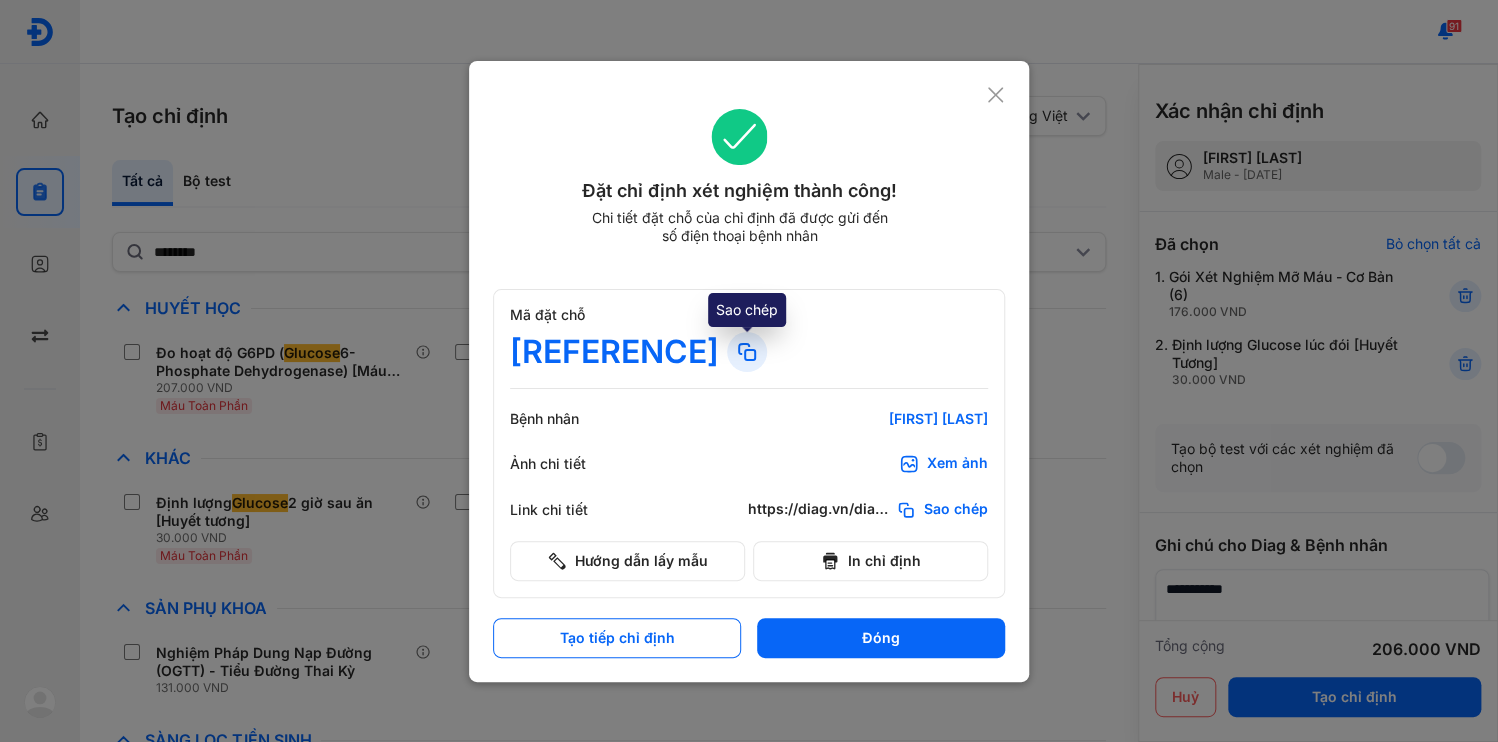 click 